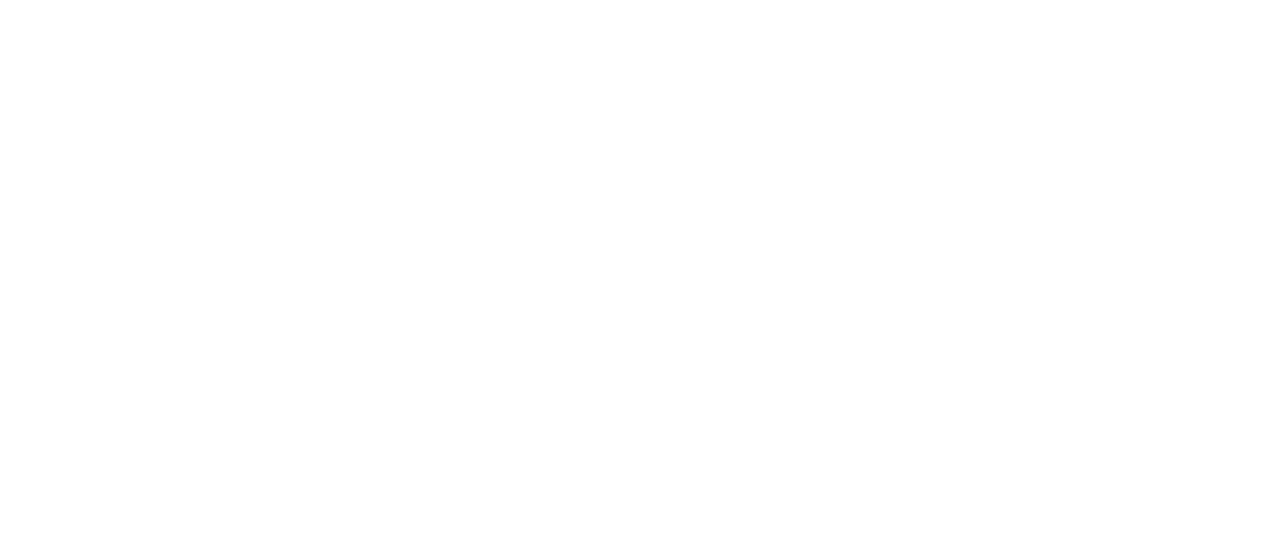 scroll, scrollTop: 0, scrollLeft: 0, axis: both 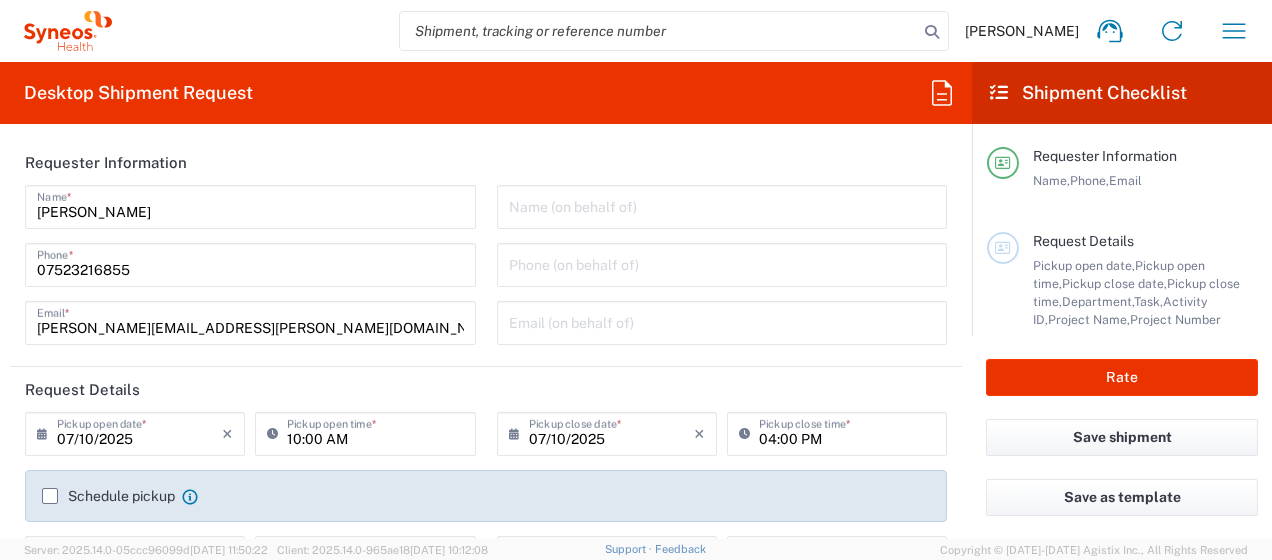 type on "[GEOGRAPHIC_DATA]" 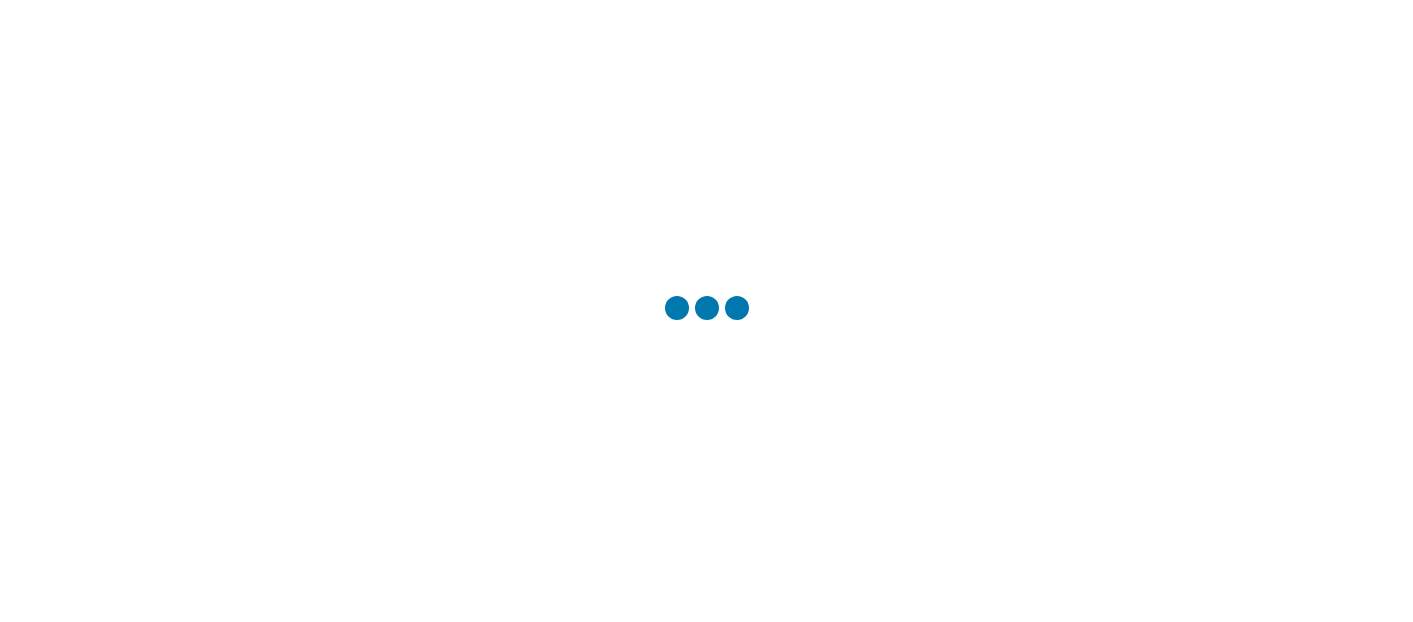 scroll, scrollTop: 0, scrollLeft: 0, axis: both 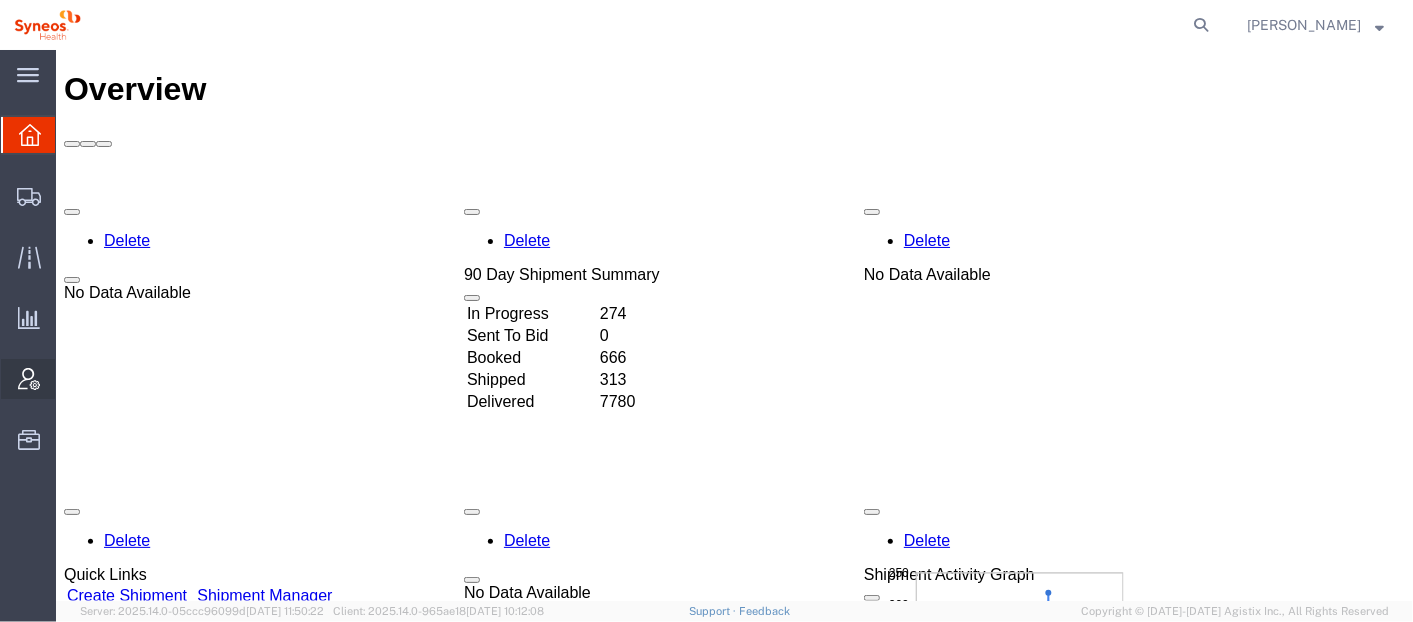 click on "Account Admin" 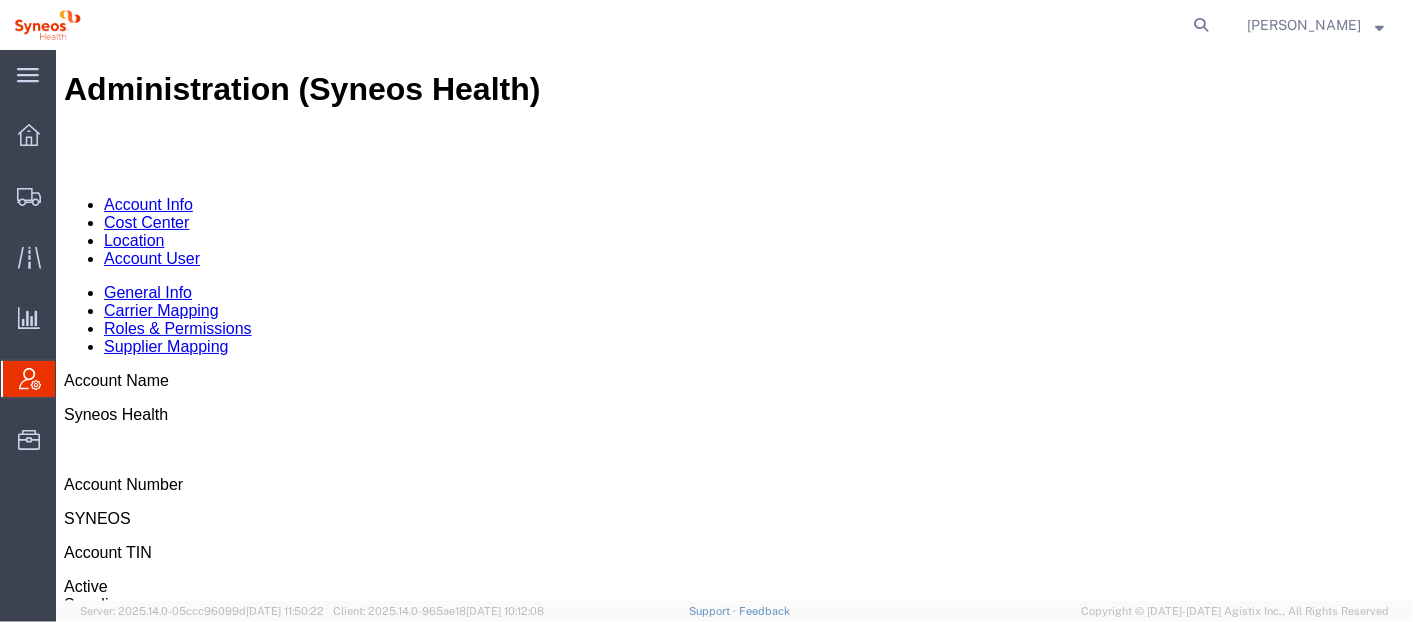click on "Account User" at bounding box center (151, 257) 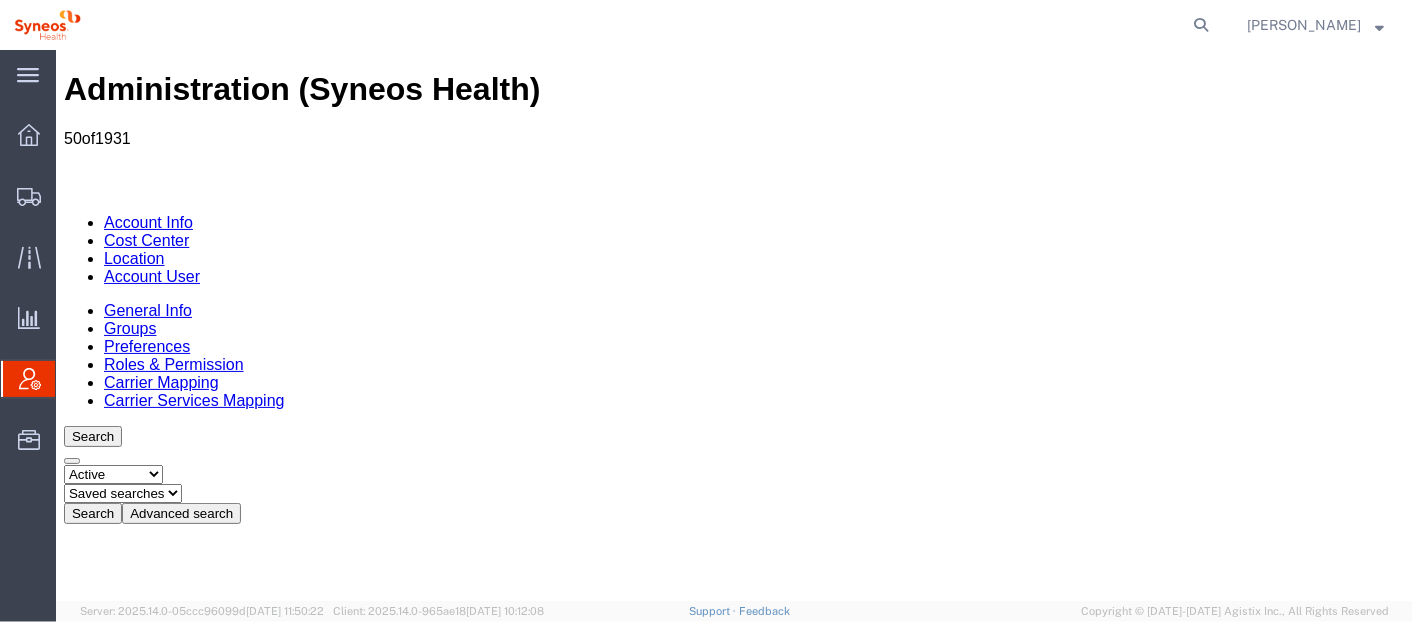 click on "Location" at bounding box center (853, 784) 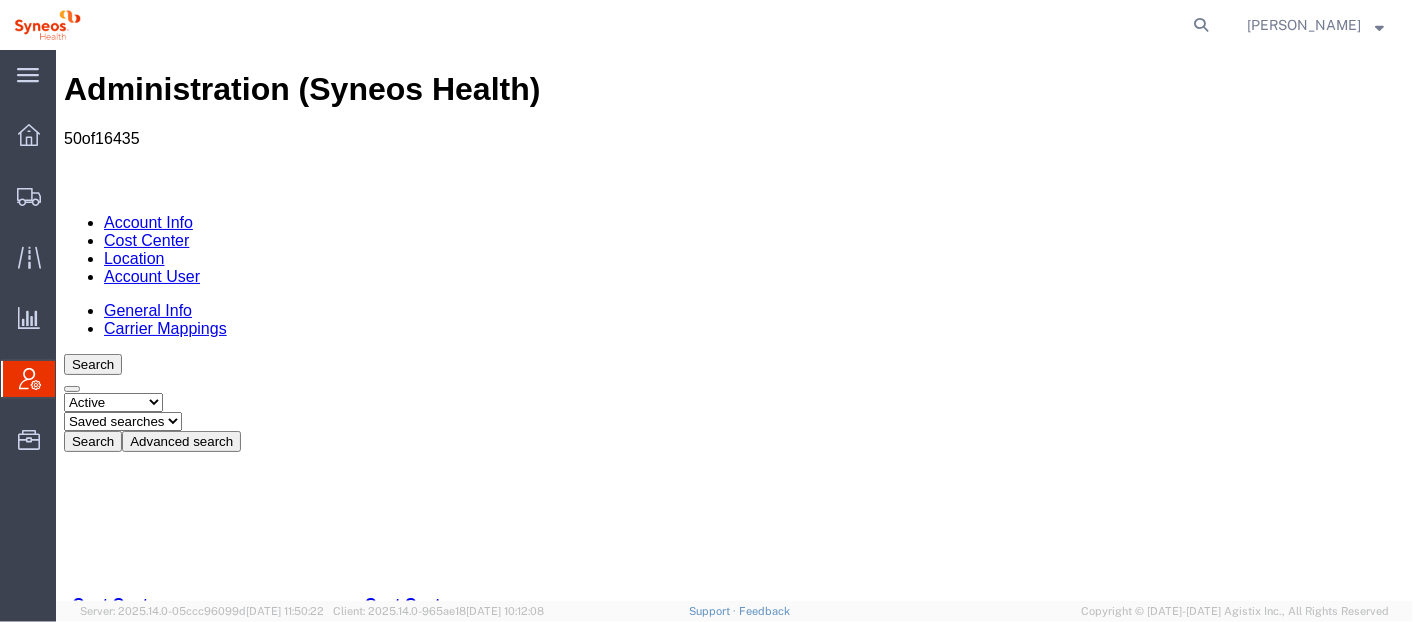 click on "Select status
Active All Inactive" at bounding box center (112, 401) 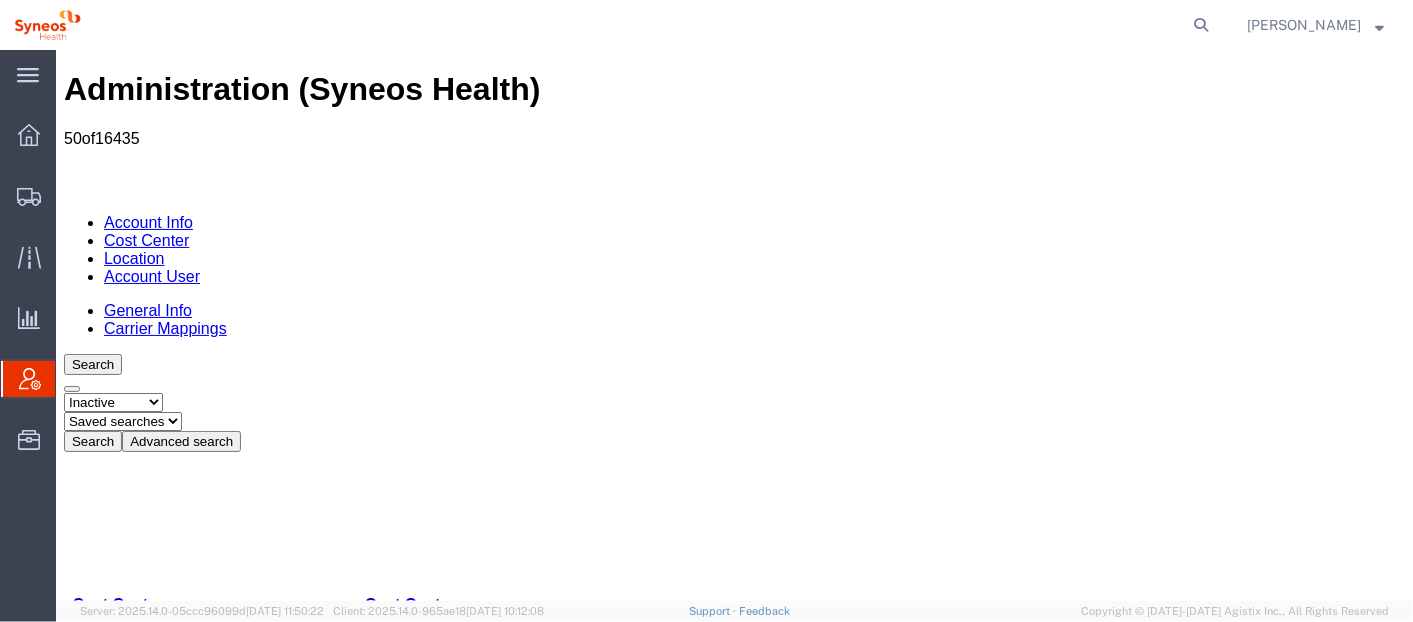 click on "Select status
Active All Inactive" at bounding box center (112, 401) 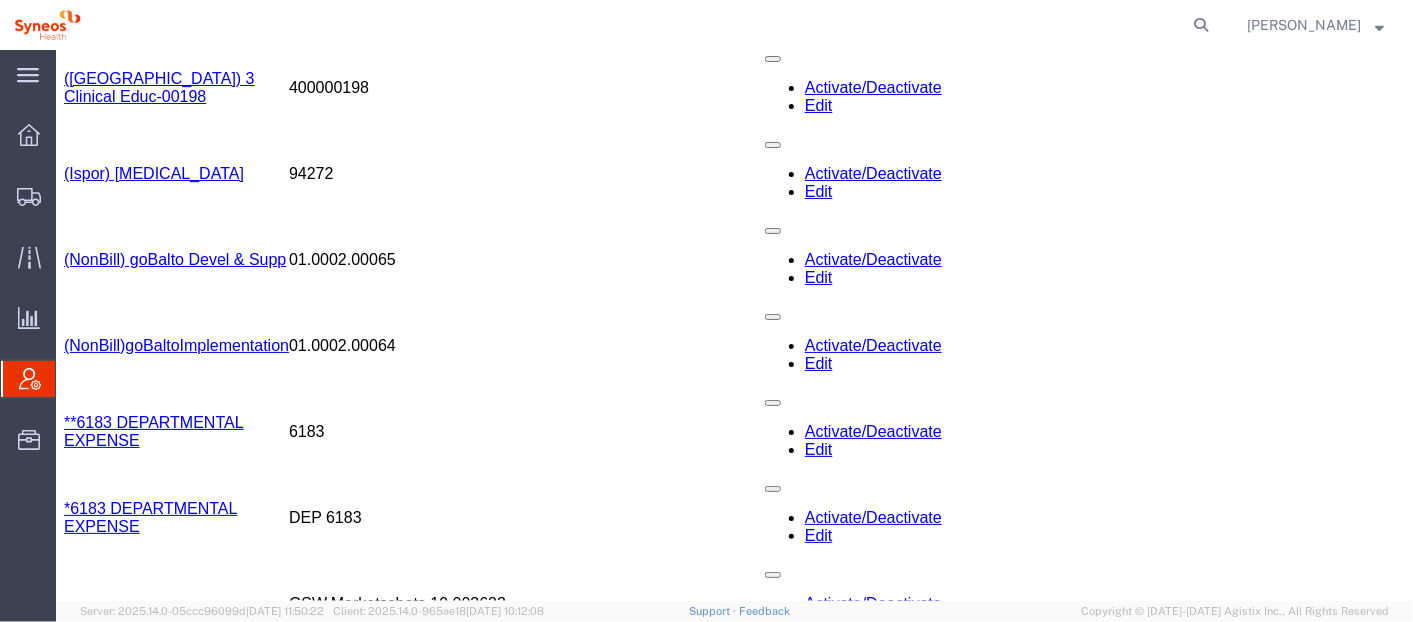 scroll, scrollTop: 1976, scrollLeft: 0, axis: vertical 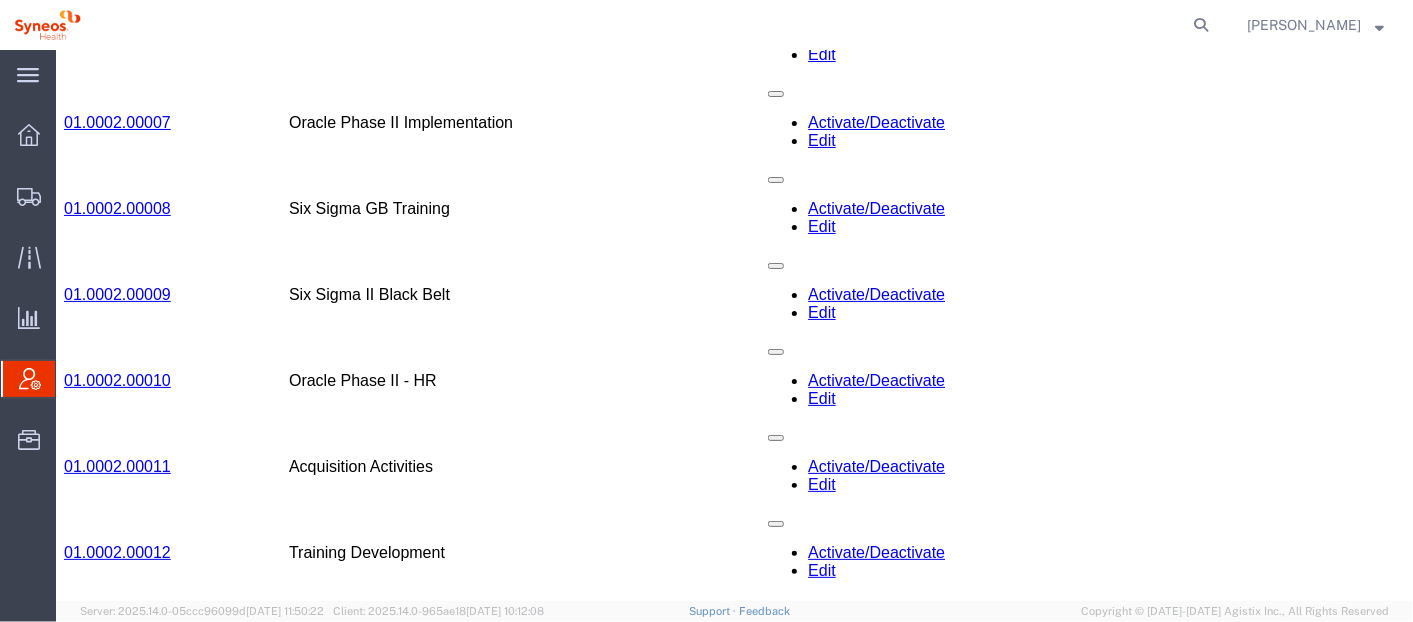 click on "Account Admin" 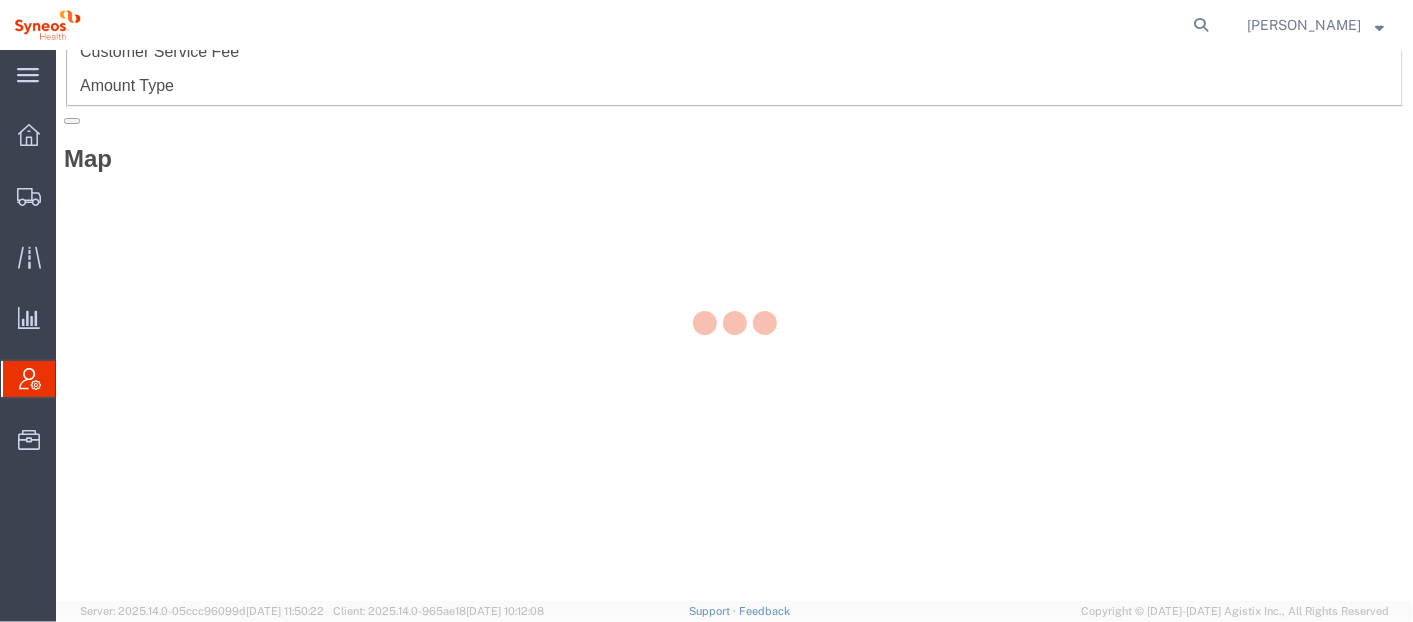 scroll, scrollTop: 0, scrollLeft: 0, axis: both 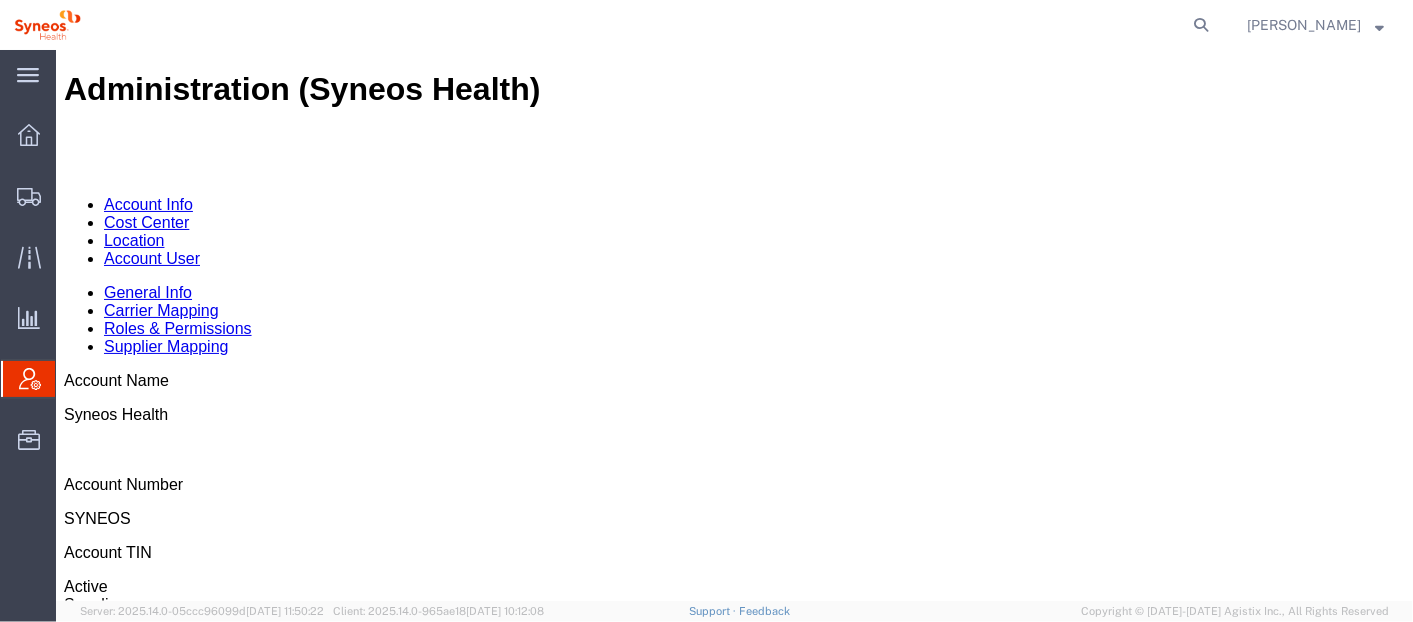 click on "Account User" at bounding box center [151, 257] 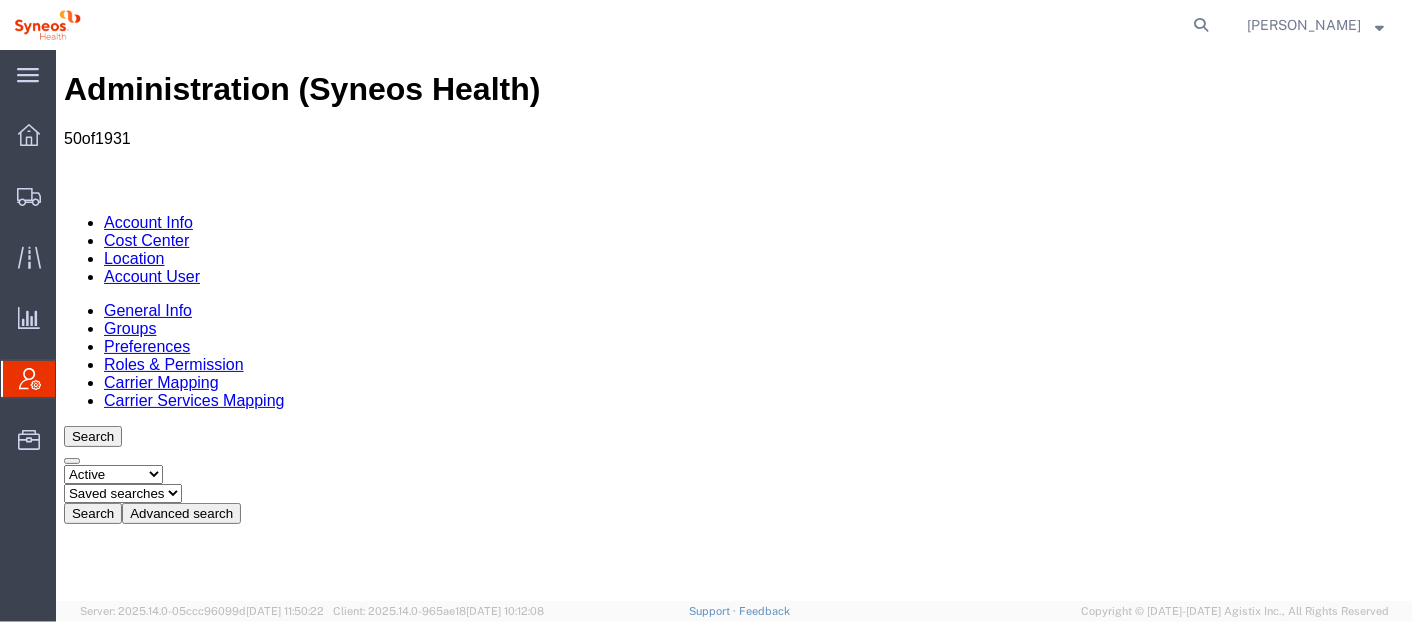 click on "Export" at bounding box center (90, 8082) 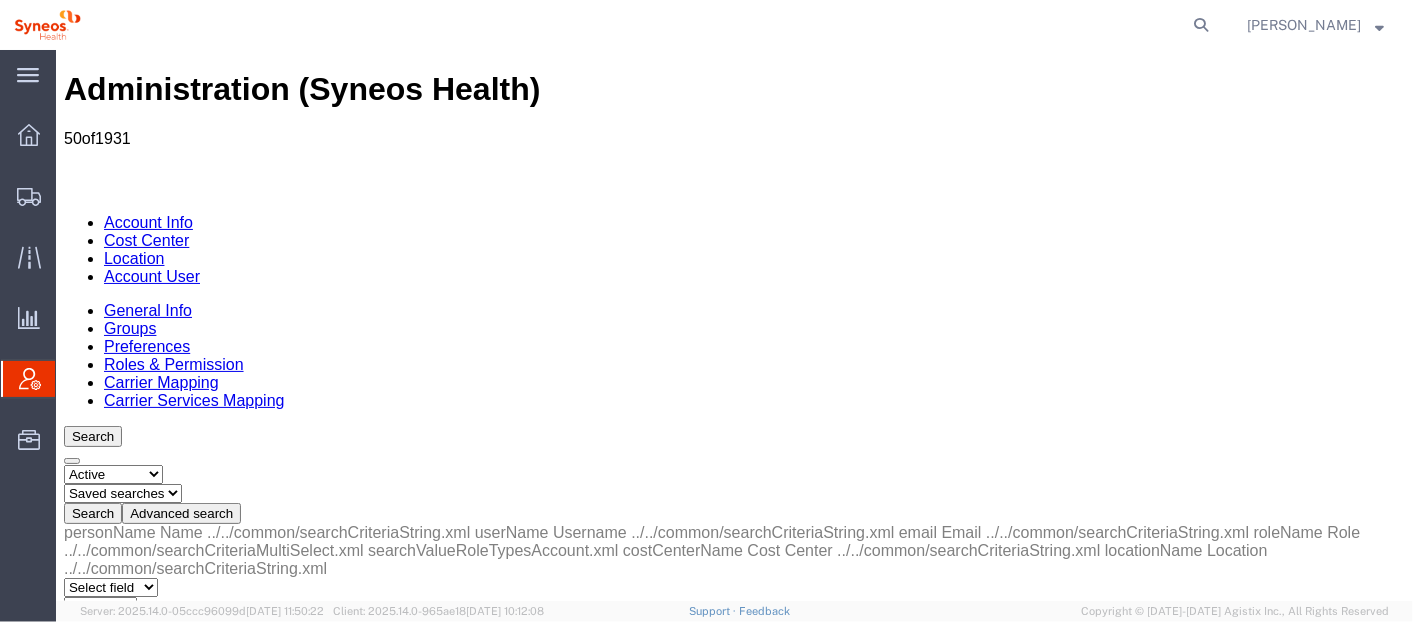 click on "Select field Cost Center Email Location Name Role Username" at bounding box center (110, 767) 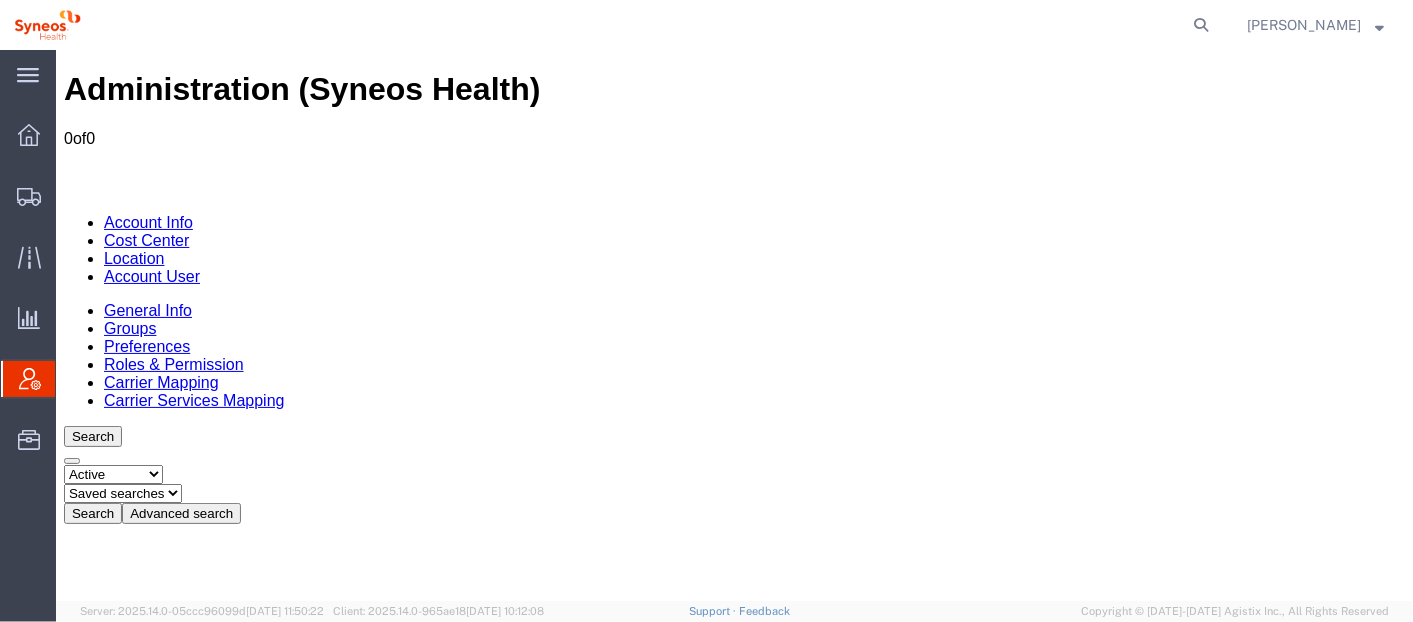 click on "Advanced search" at bounding box center (180, 512) 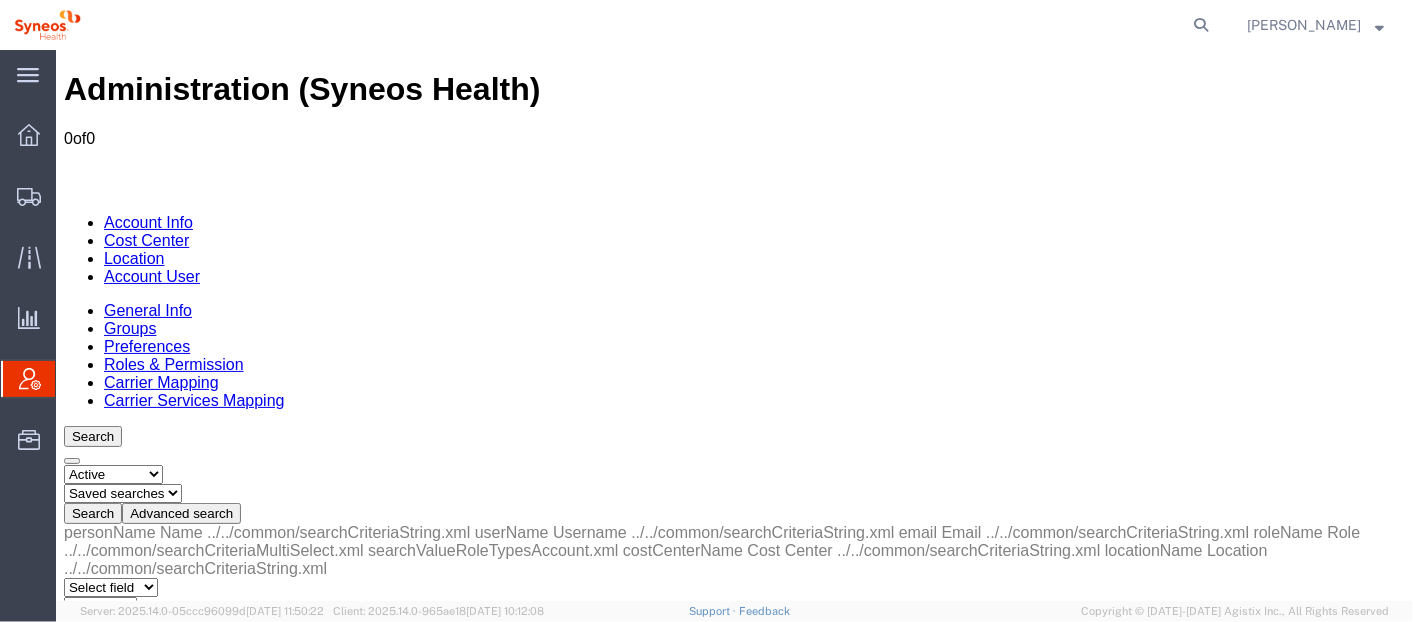 click on "Criterion contains does not contain is is blank is not blank starts with" at bounding box center (123, 786) 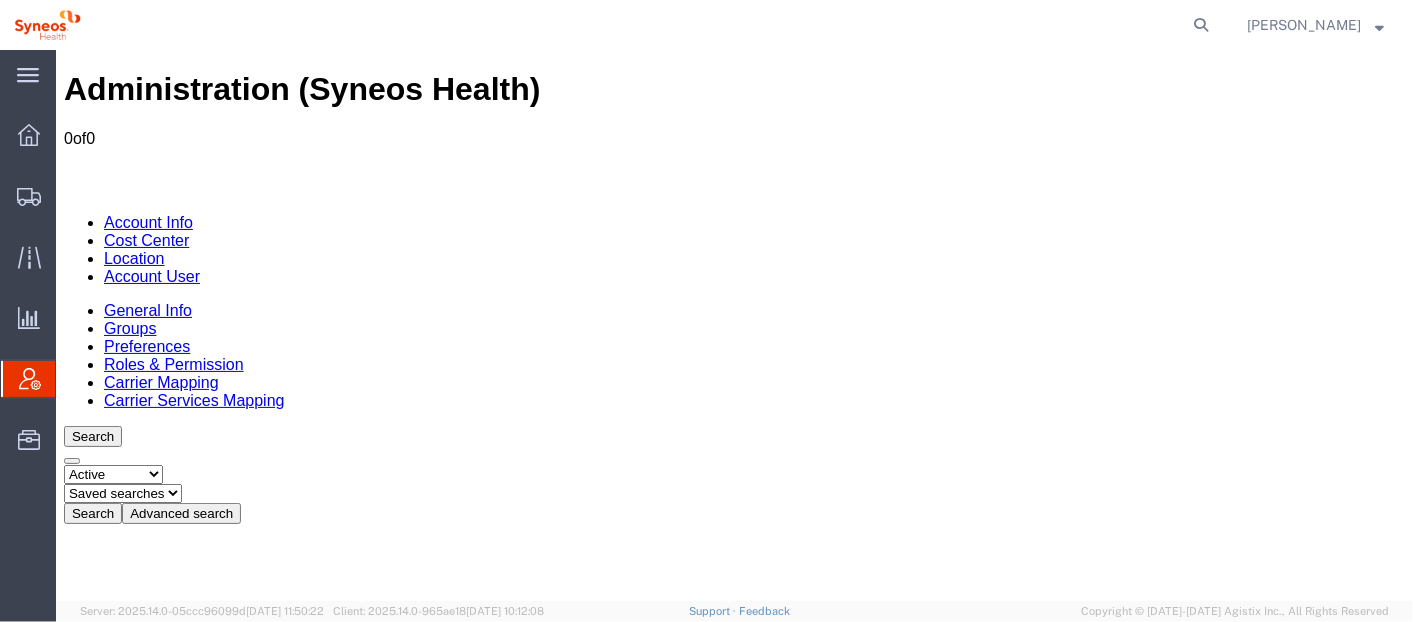 click on "Account Admin" 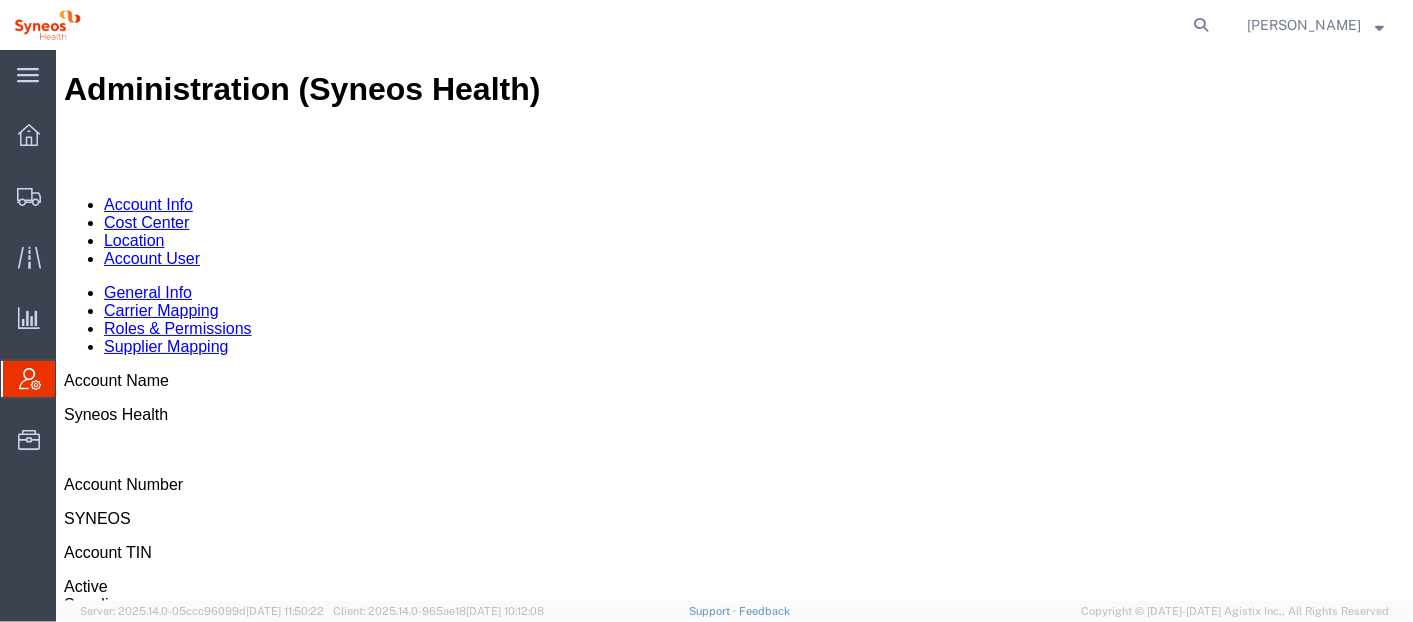 click on "Account User" at bounding box center (151, 257) 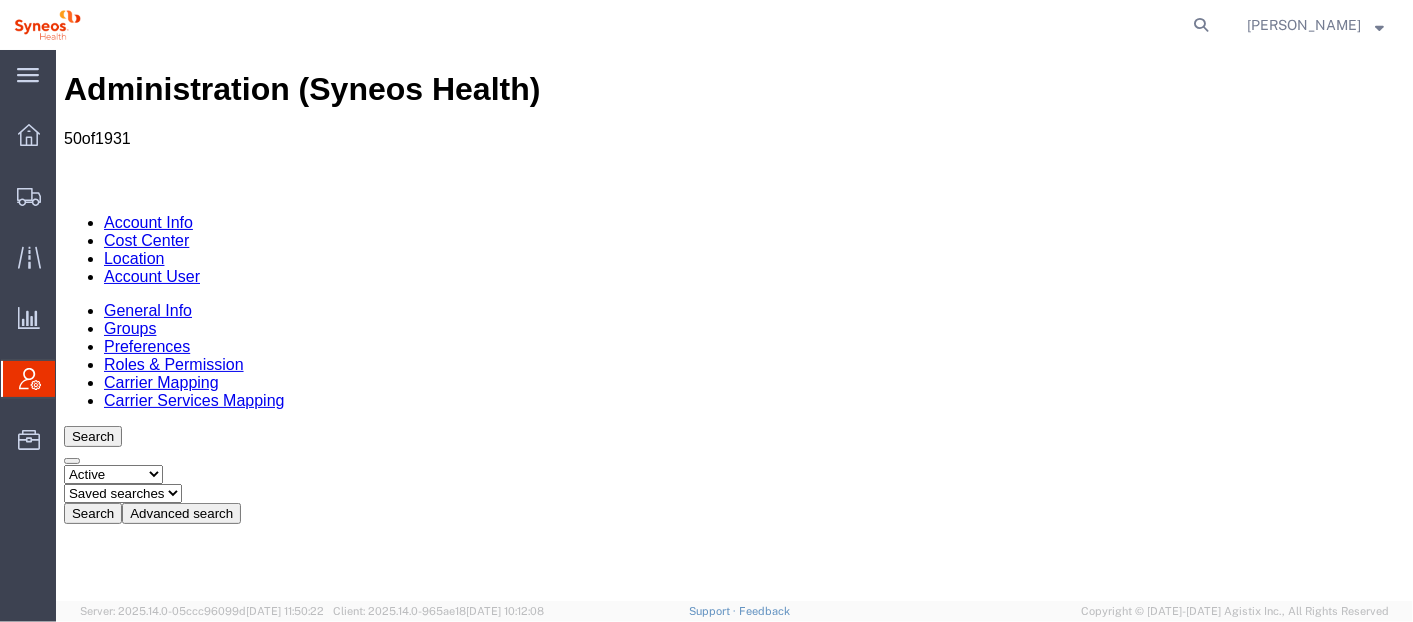 click on "Saved searches" at bounding box center (122, 492) 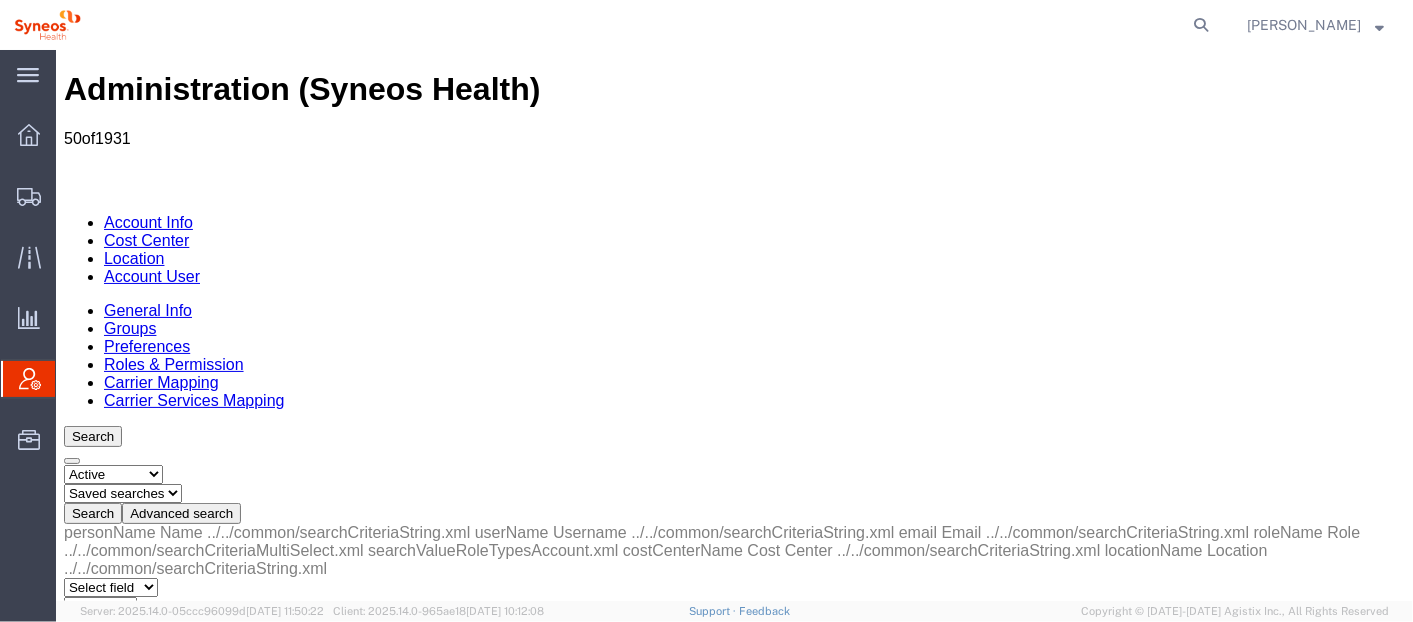 click on "Select field Cost Center Email Location Name Role Username" at bounding box center (110, 767) 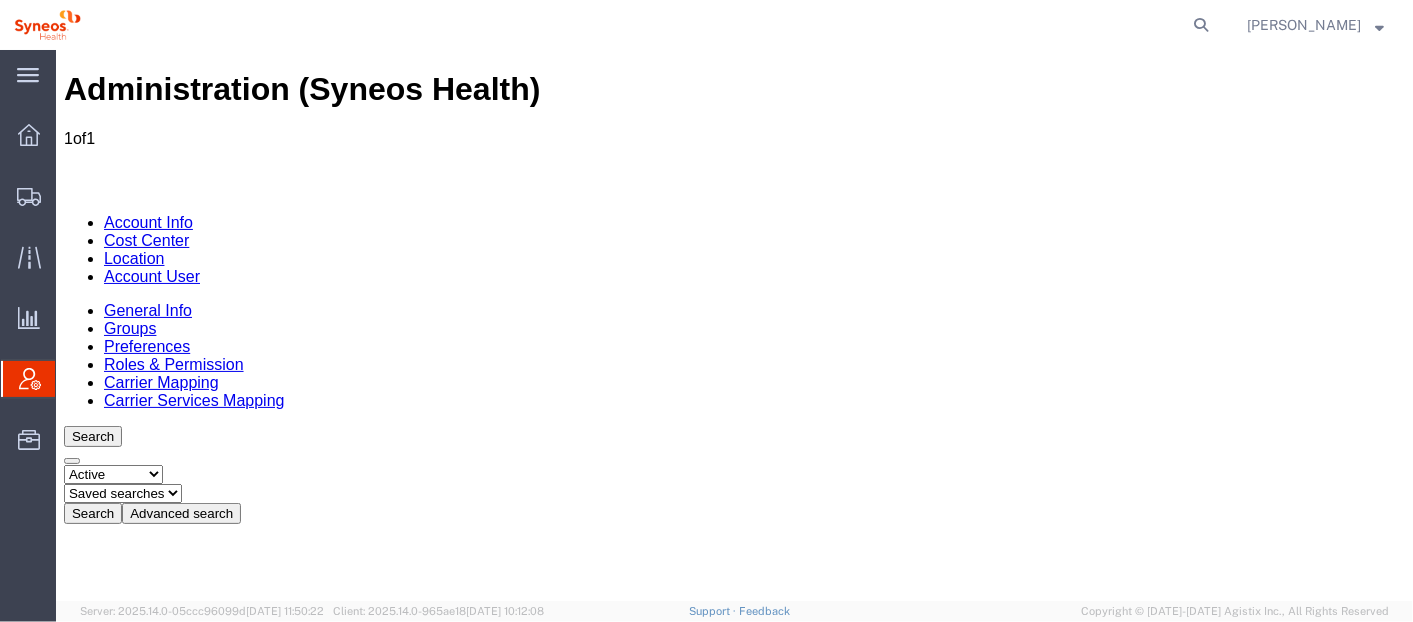 click on "Maisie Pease" at bounding box center (129, 862) 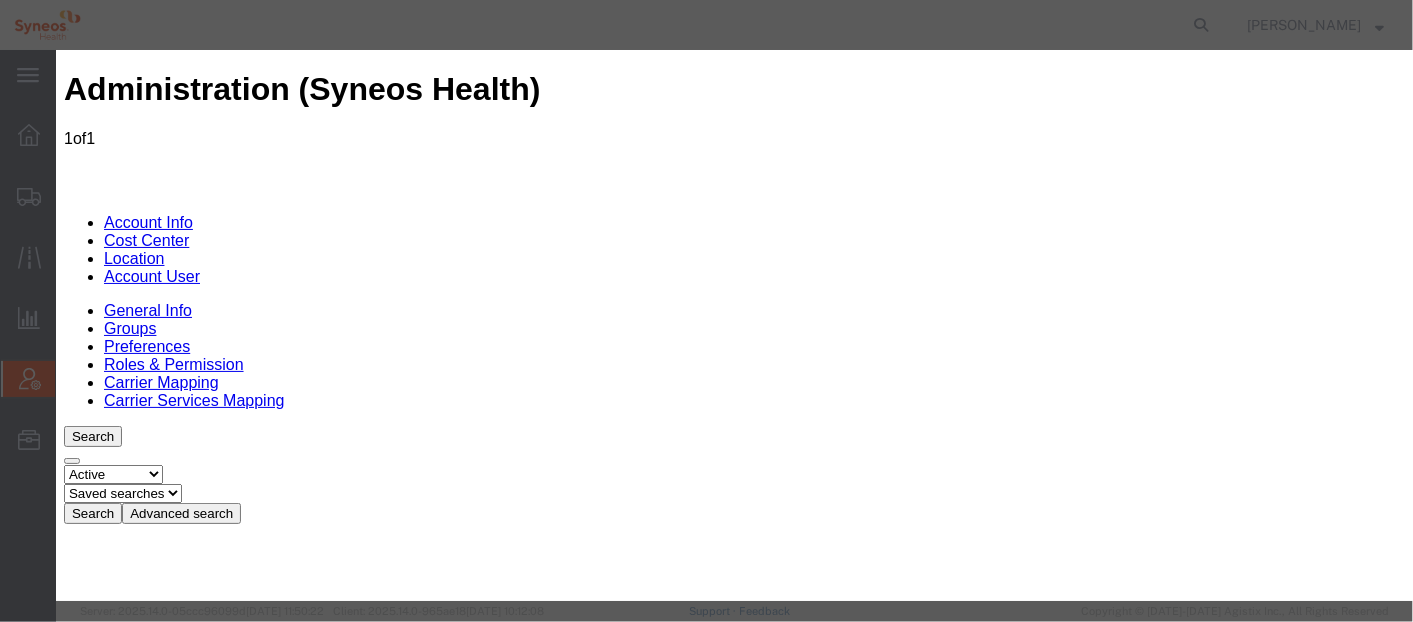 select on "DEPARTMENT" 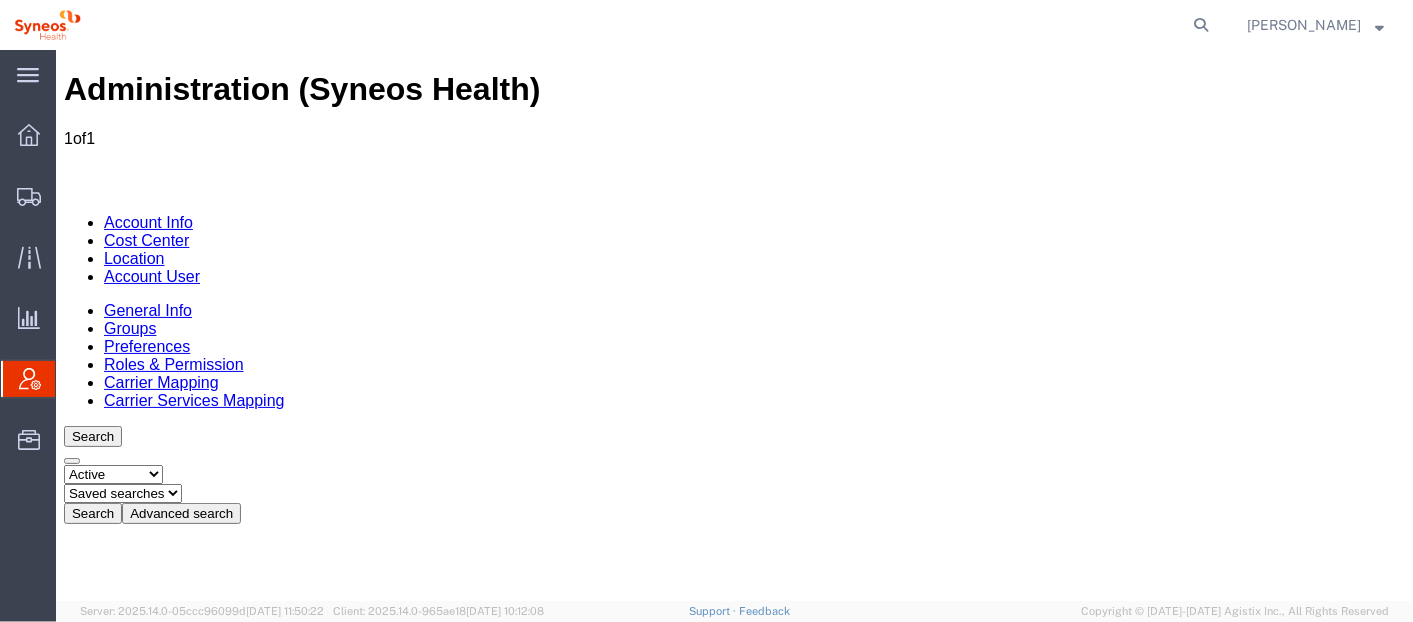 click on "Administration (Syneos Health)
1
of
1
Account Info
Cost Center
Location
Account User
General Info
Groups
Preferences
Roles & Permission
Carrier Mapping
Carrier Services Mapping
Search
Select status
Active All Inactive
Saved searches
Search
Advanced search
personName
Name
../../common/searchCriteriaString.xml
userName
Username
../../common/searchCriteriaString.xml
email
Email
../../common/searchCriteriaString.xml
roleName
Role
../../common/searchCriteriaMultiSelect.xml
searchValueRoleTypesAccount.xml
costCenterName
Cost Center
../../common/searchCriteriaString.xml
locationName
Location
../../common/searchCriteriaString.xml
Select field" at bounding box center (733, 651) 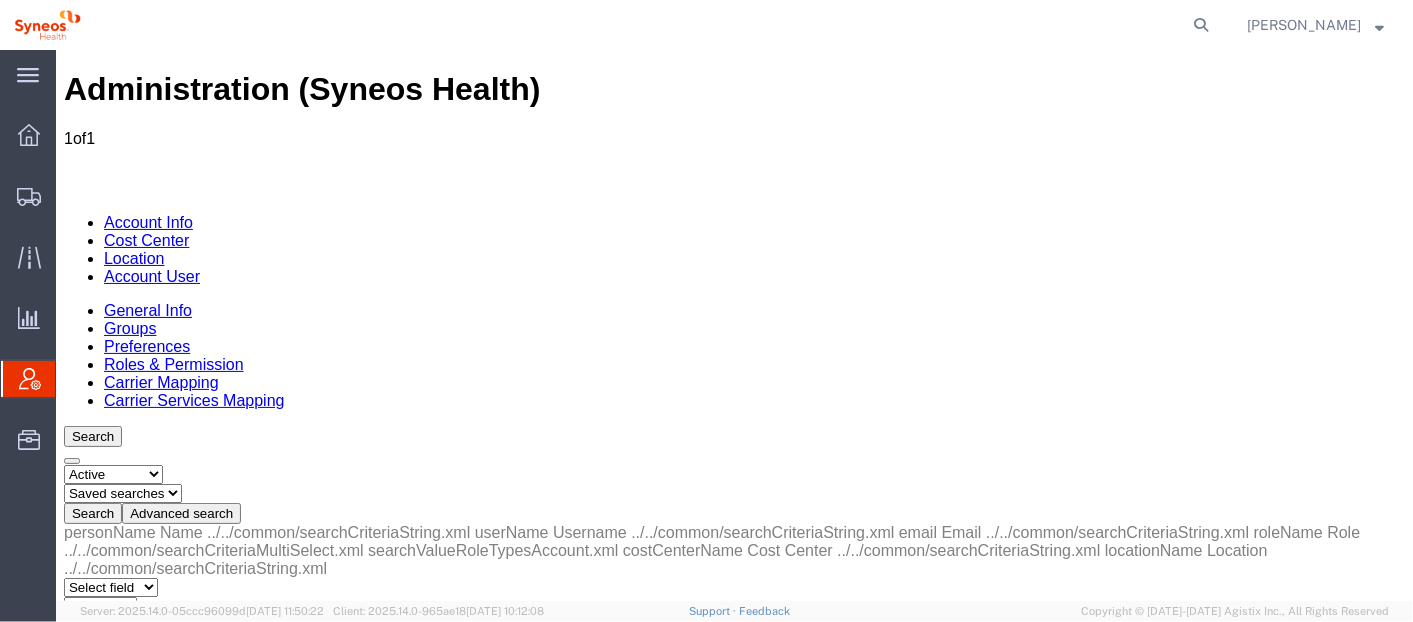 click on "maisie.pease@syneoshealth.com" at bounding box center (151, 806) 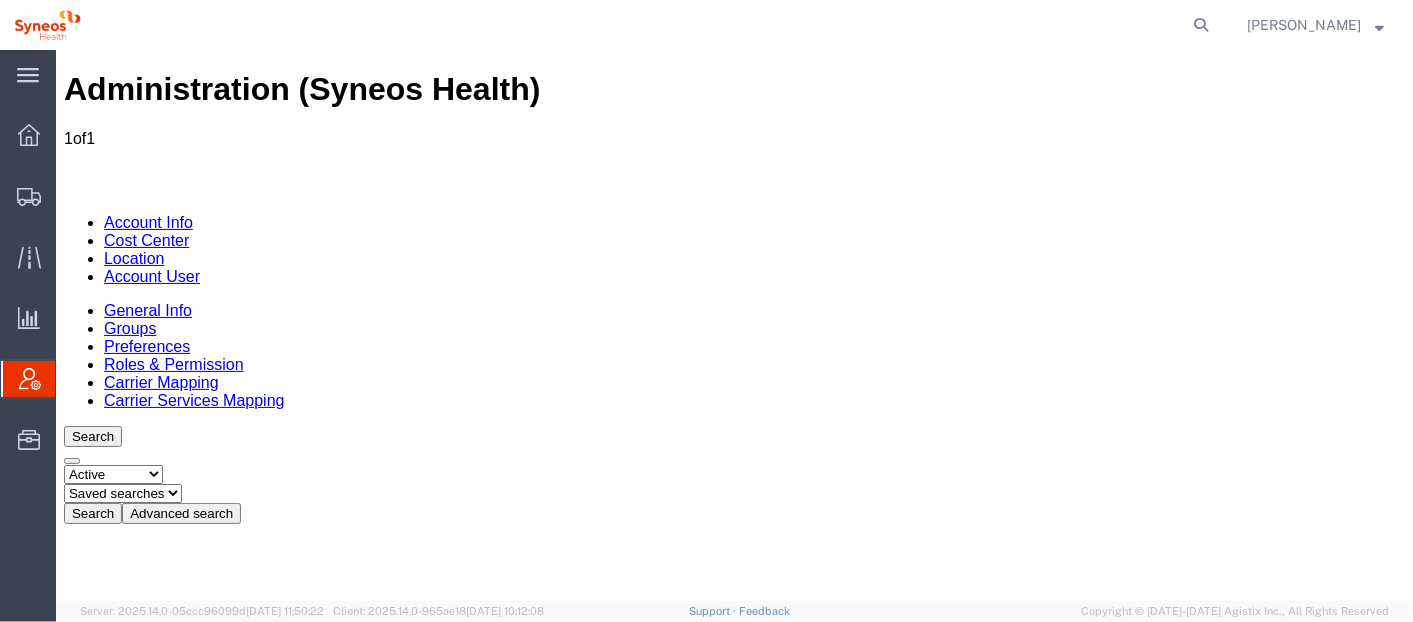 click on "Brynn Barker" at bounding box center [129, 862] 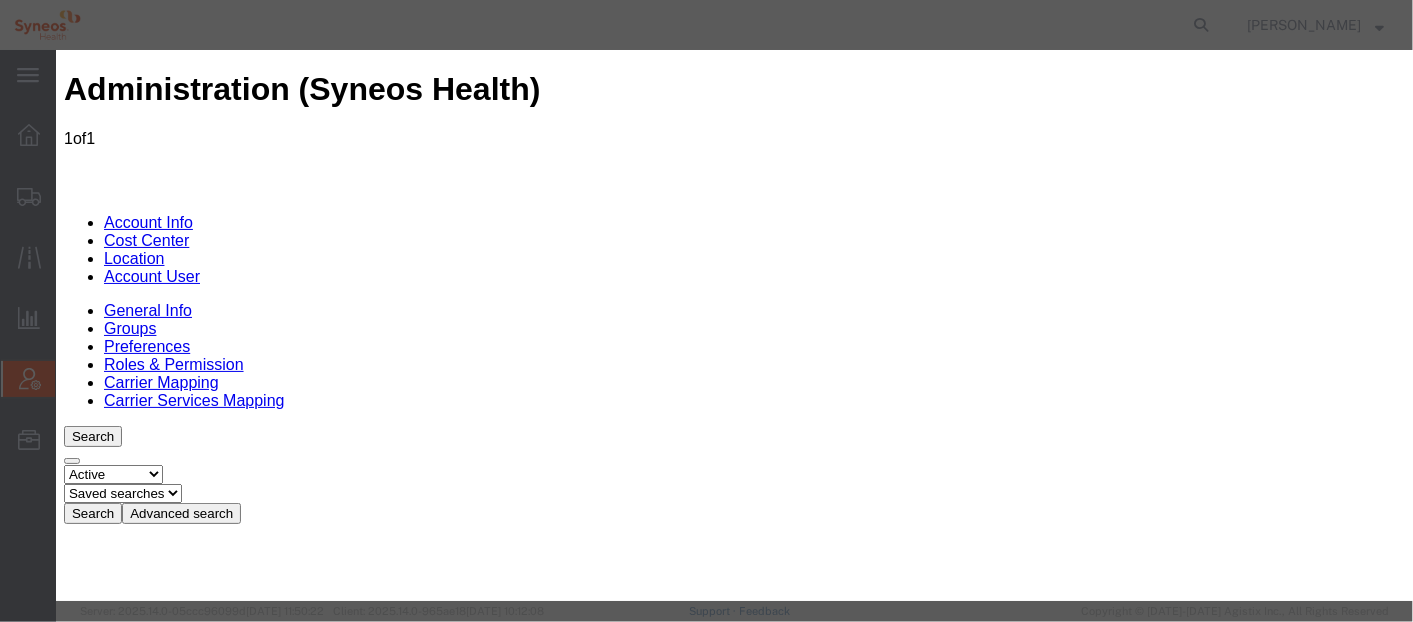 drag, startPoint x: 1305, startPoint y: 268, endPoint x: 1289, endPoint y: 430, distance: 162.78821 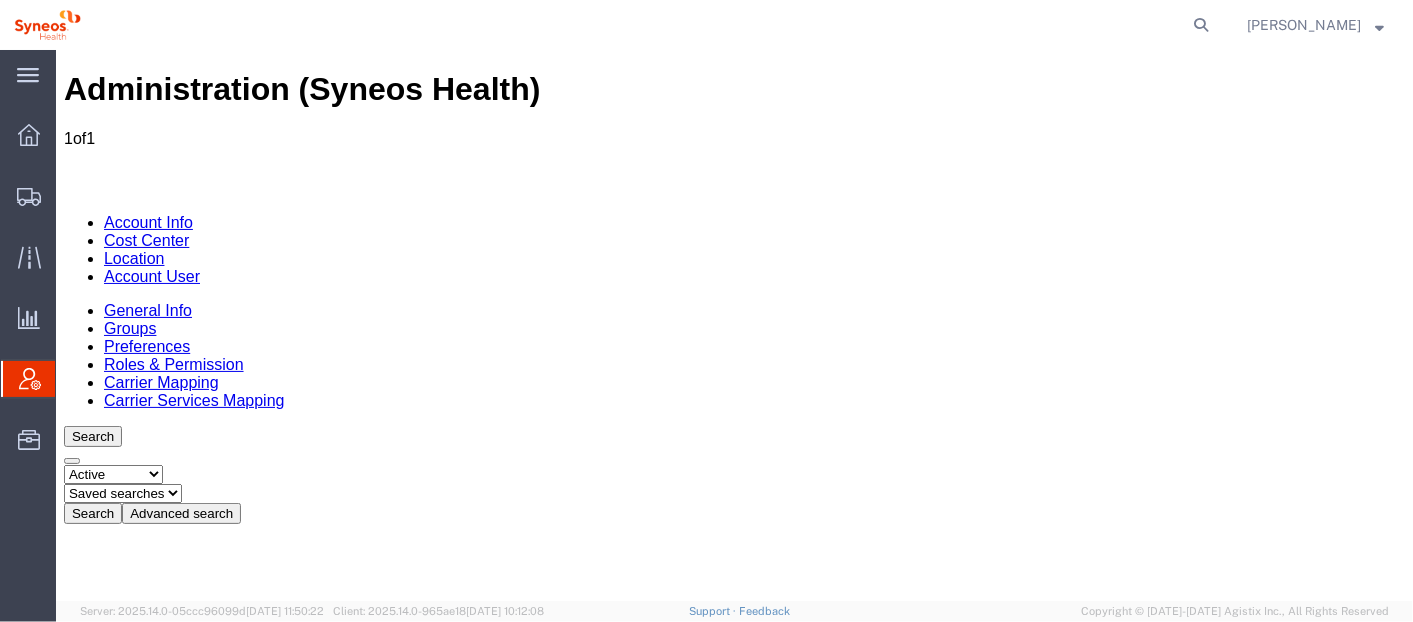 click on "Cost Center" at bounding box center [145, 239] 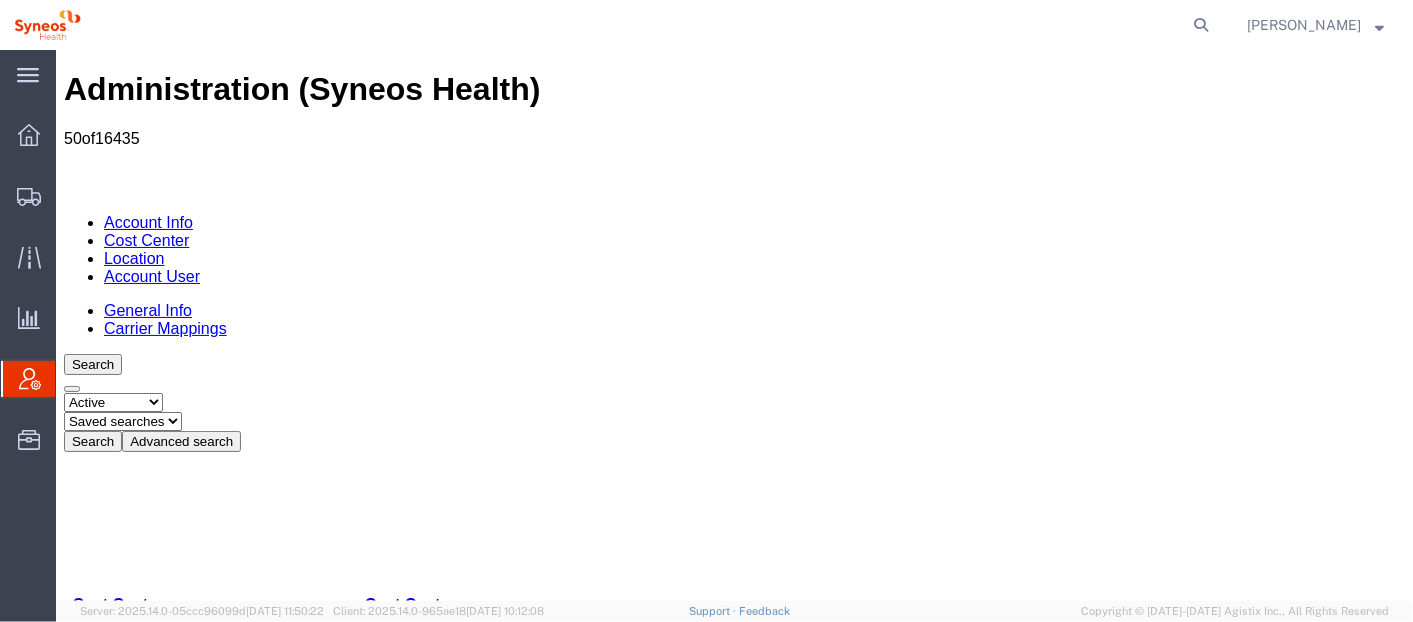 click on "Add" at bounding box center (138, 5166) 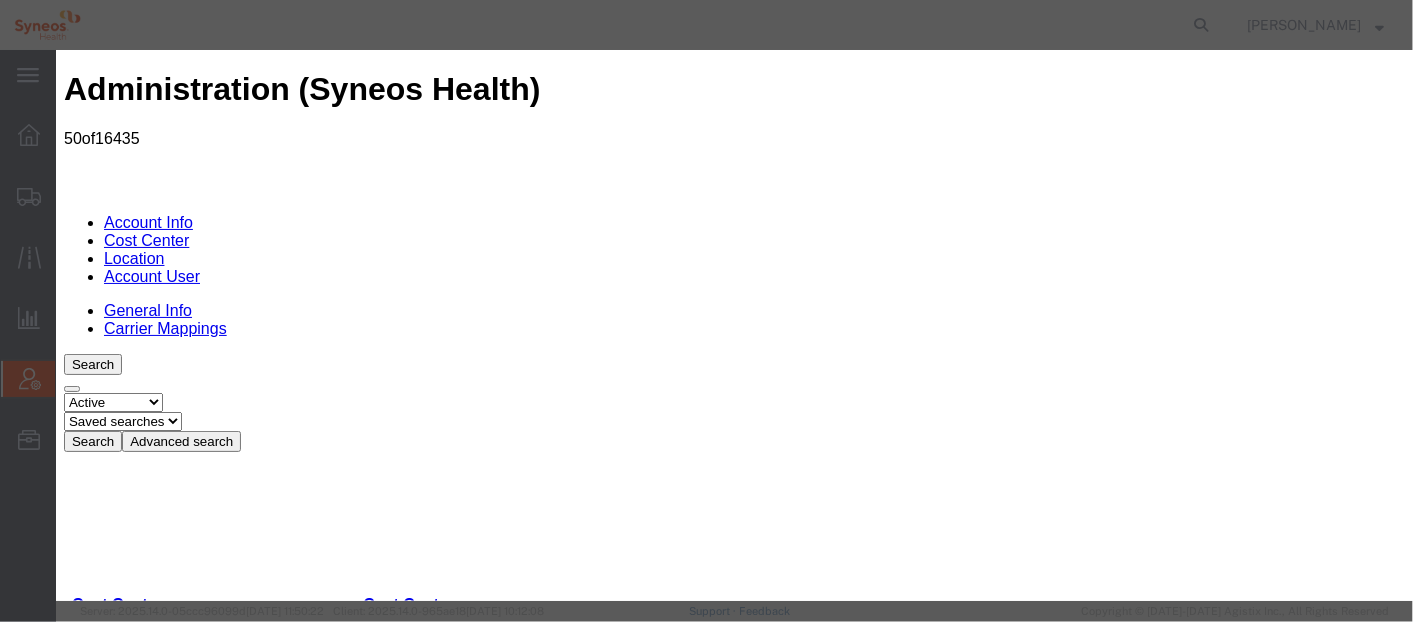 click on "Select Buyer Cost Center Department Operations Number Order Number Sales Person" at bounding box center (132, 6038) 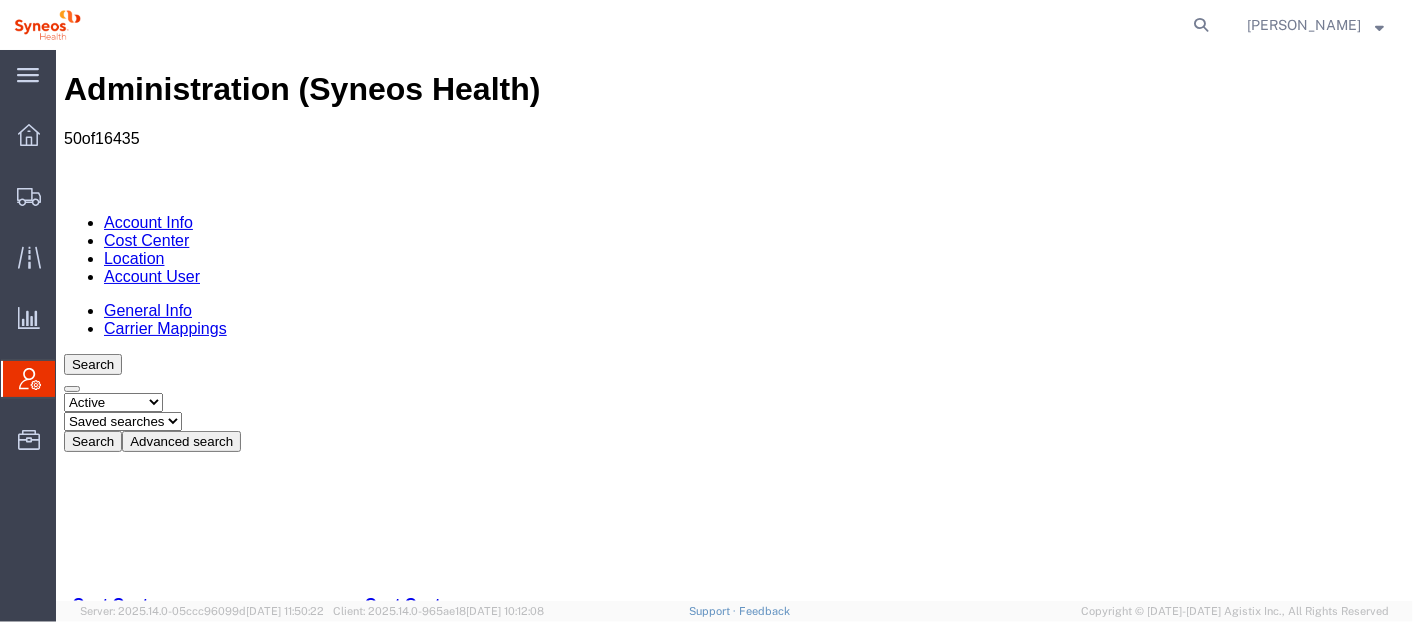 click on "Account User" at bounding box center [151, 275] 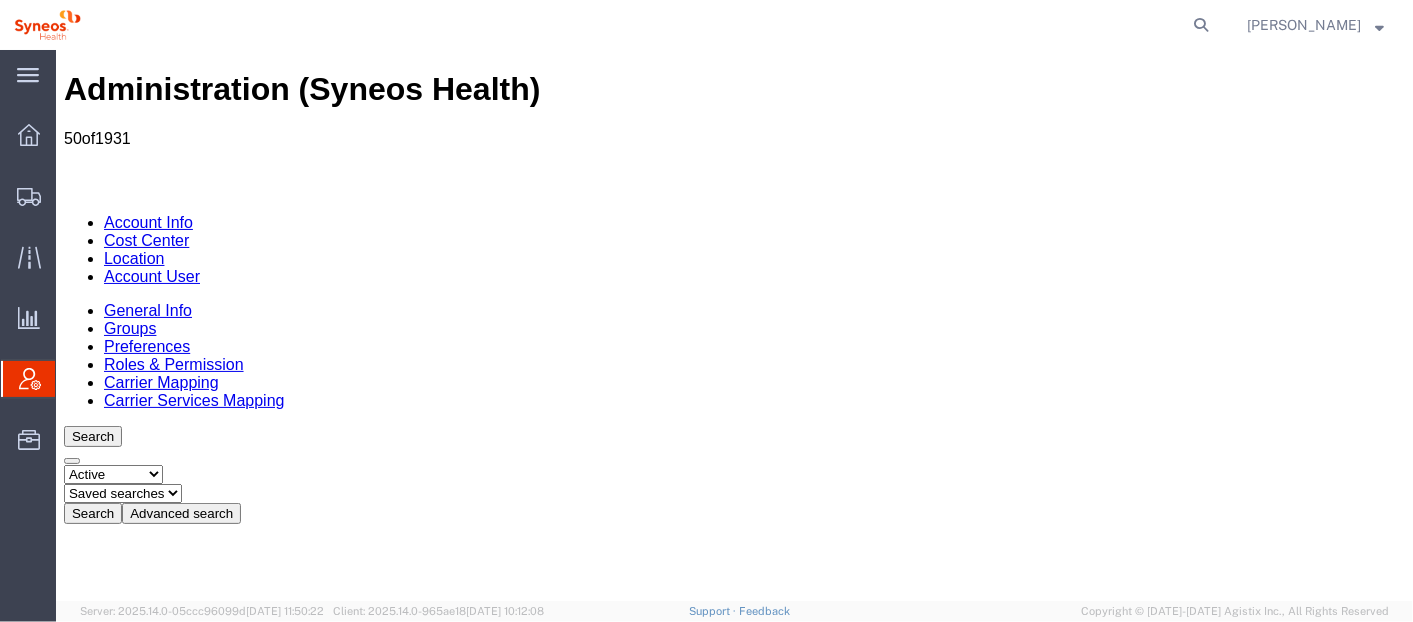 click on "Advanced search" at bounding box center (180, 512) 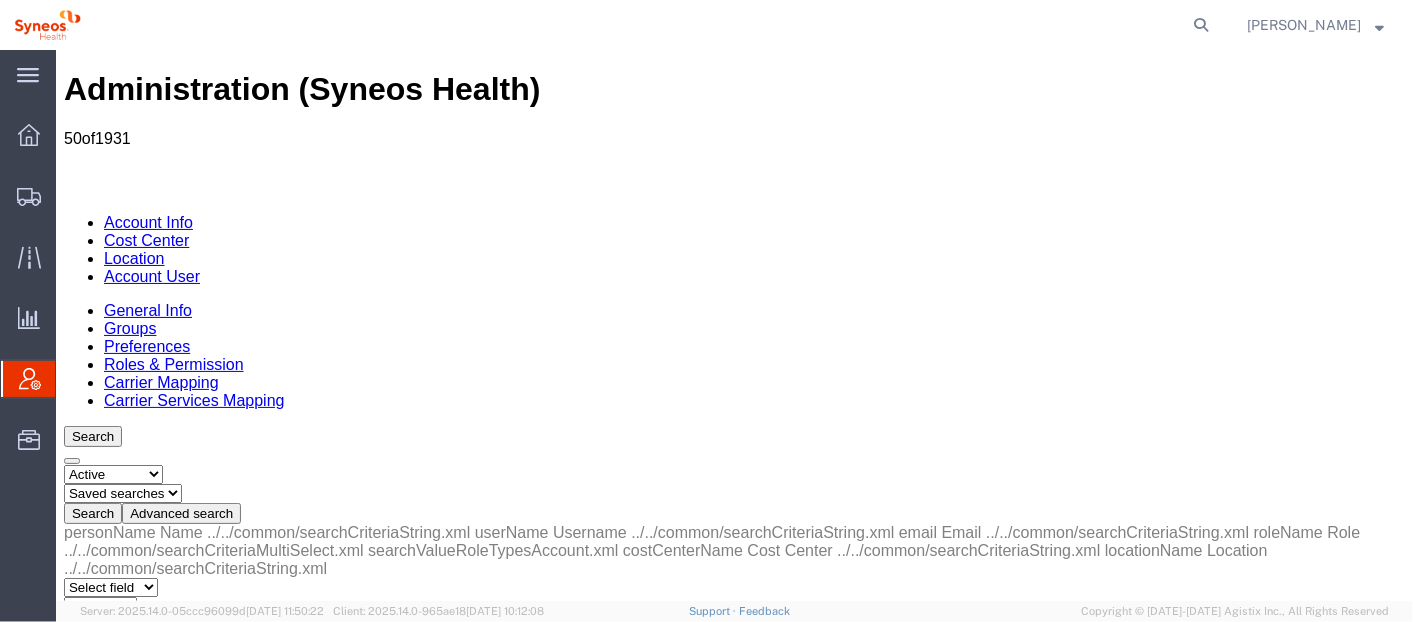 click on "Select field Cost Center Email Location Name Role Username" at bounding box center [110, 767] 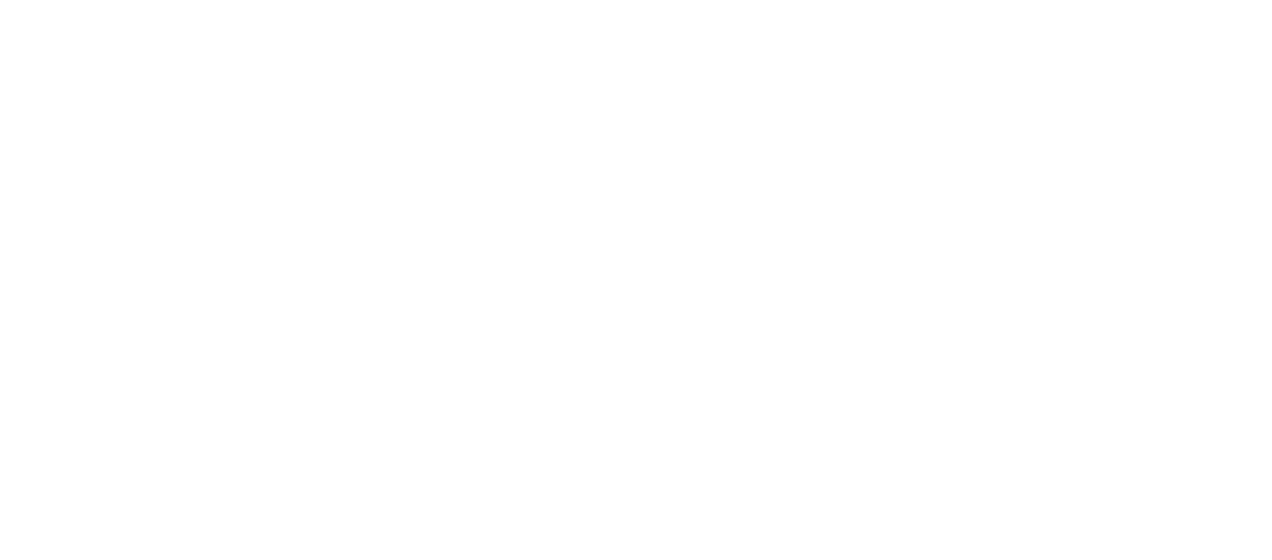 scroll, scrollTop: 0, scrollLeft: 0, axis: both 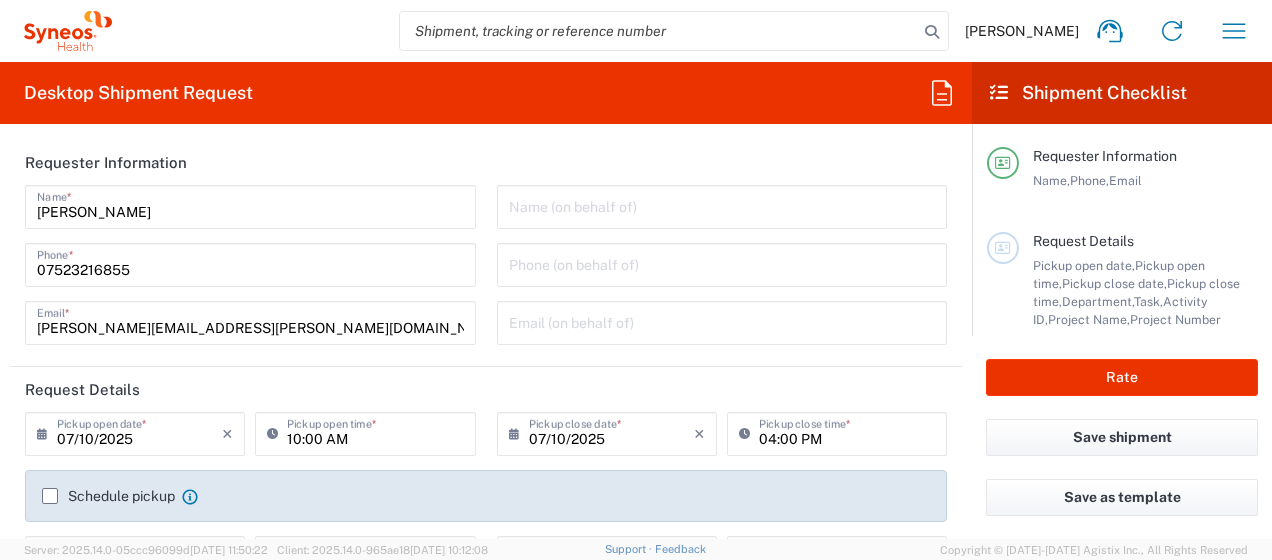 type on "[GEOGRAPHIC_DATA]" 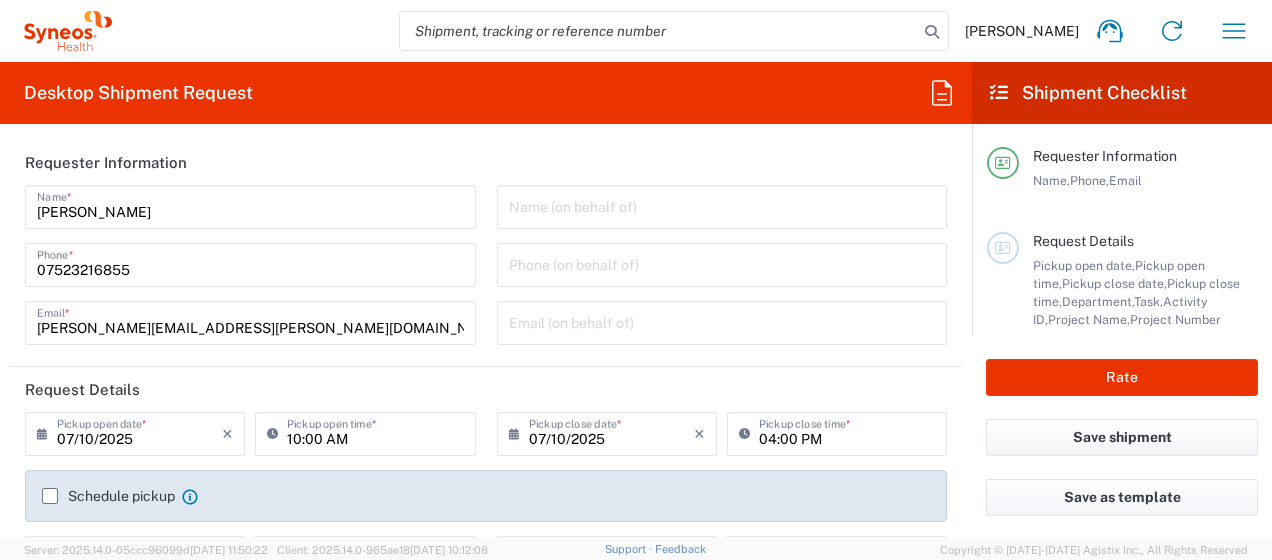 type on "Syneos Health UK Limited" 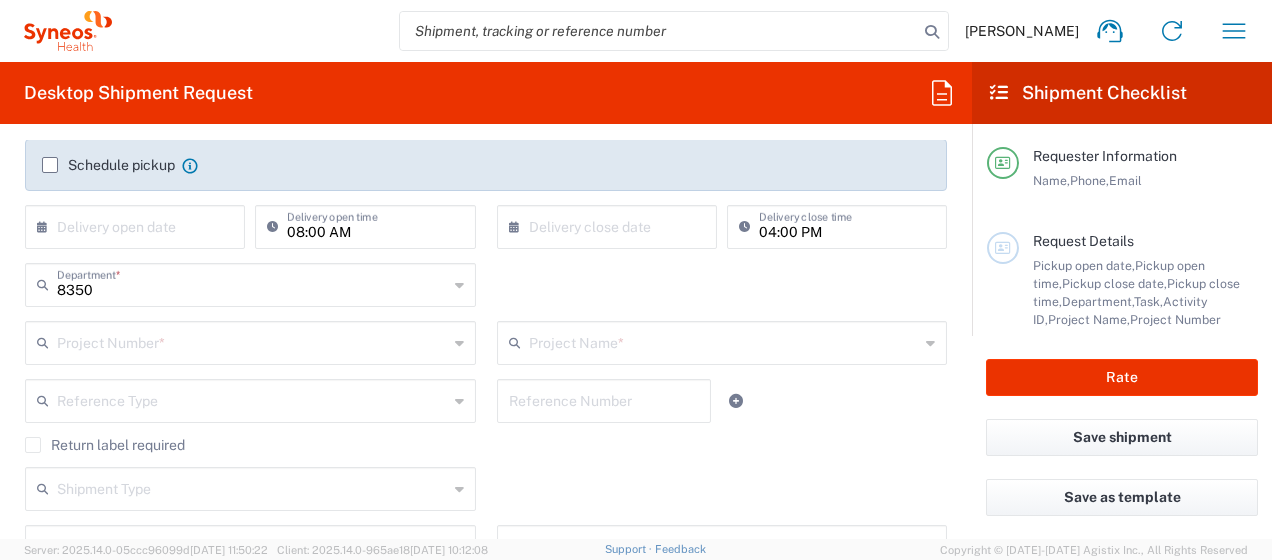 scroll, scrollTop: 342, scrollLeft: 0, axis: vertical 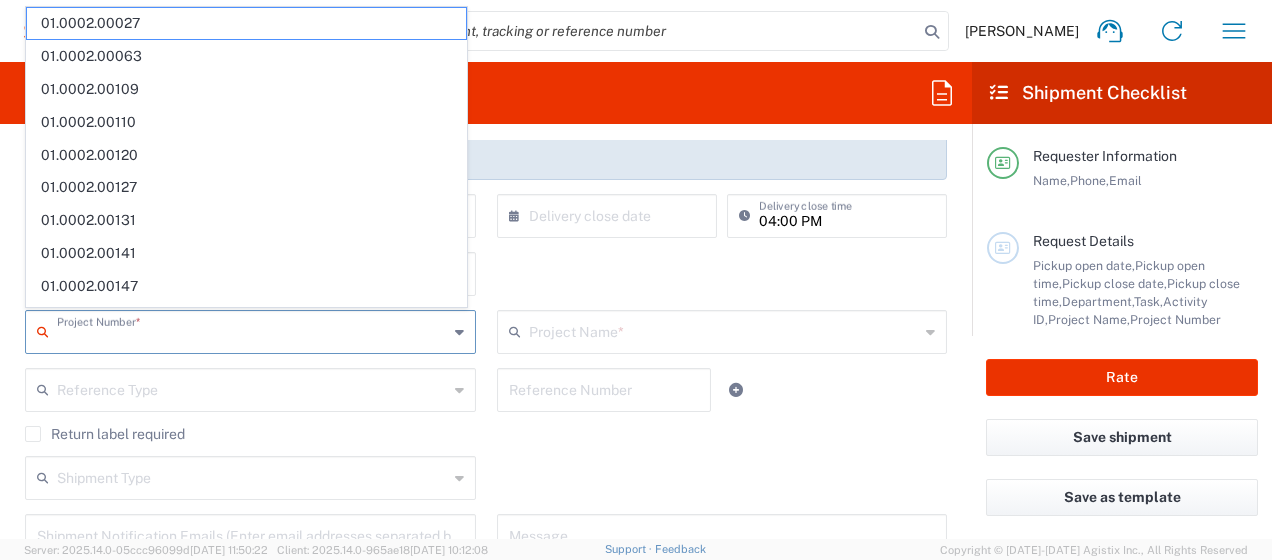 click at bounding box center (252, 330) 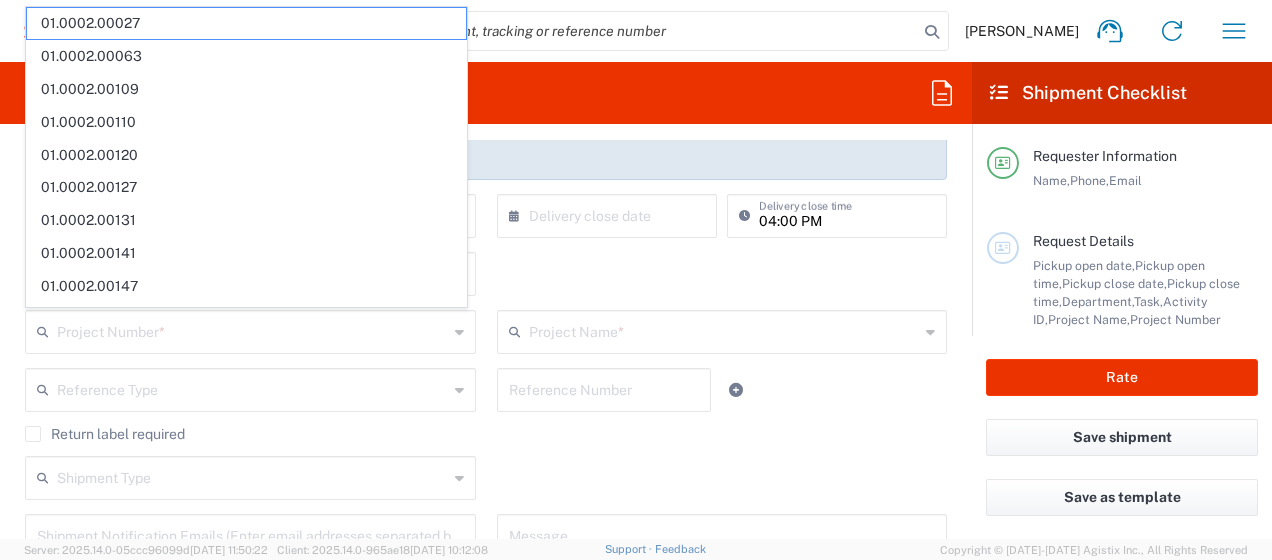 click on "8350  Department  * 8350 3000 3100 3109 3110 3111 3112 3125 3130 3135 3136 3150 3155 3165 3171 3172 3190 3191 3192 3193 3194 3200 3201 3202 3210 3211 Dept 3212 3213 3214 3215 3216 3218 3220 3221 3222 3223 3225 3226 3227 3228 3229 3230 3231 3232 3233 3234 3235 3236 3237 3238 3240" 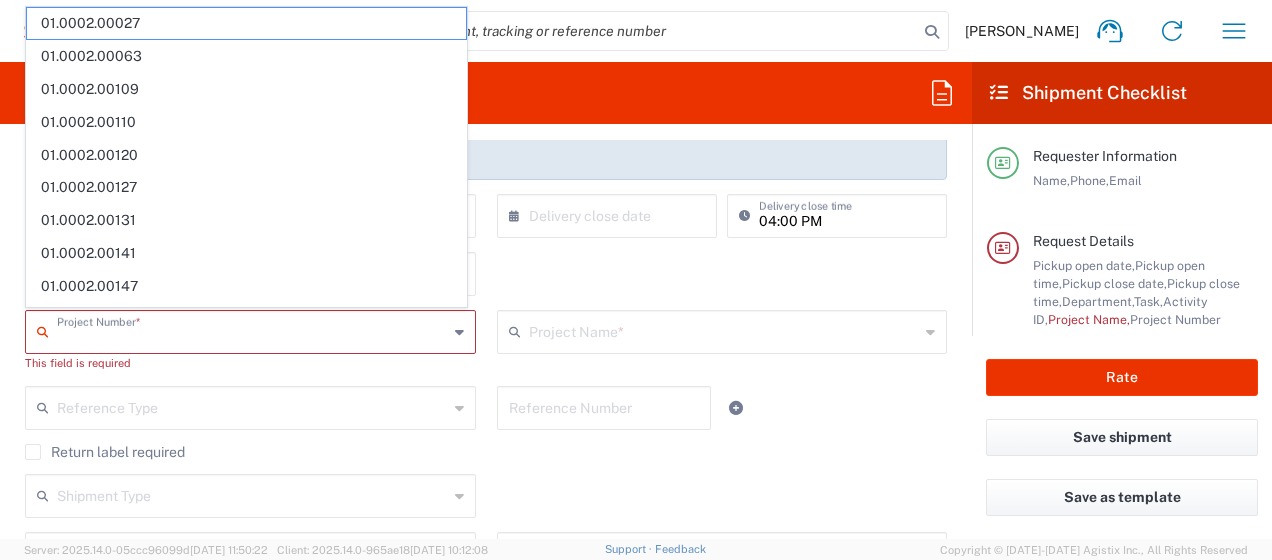 click at bounding box center [252, 330] 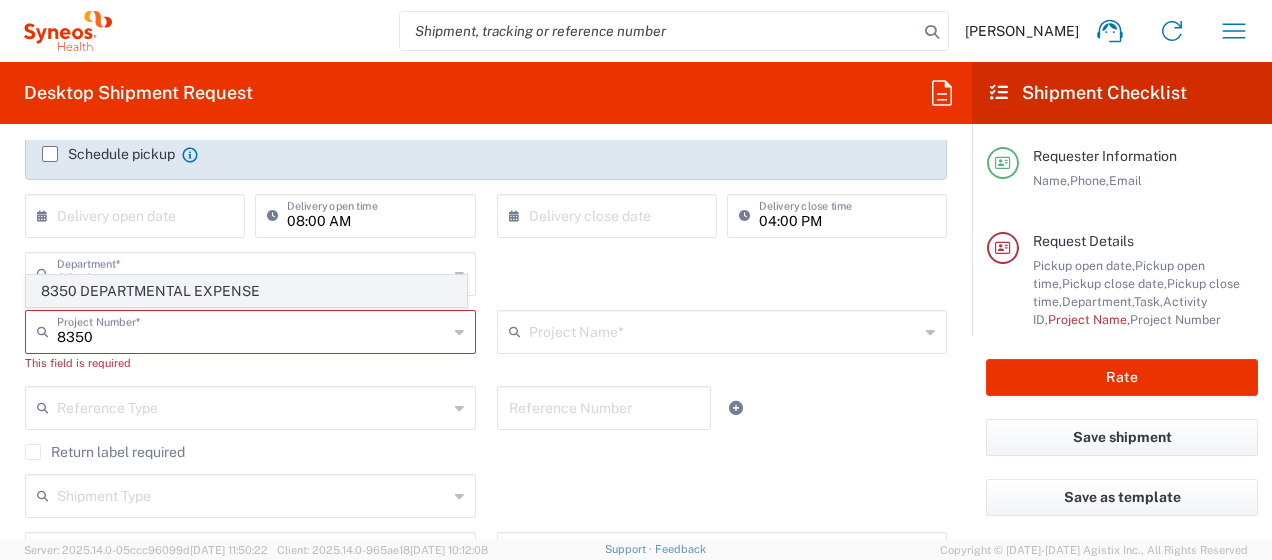 click on "8350 DEPARTMENTAL EXPENSE" 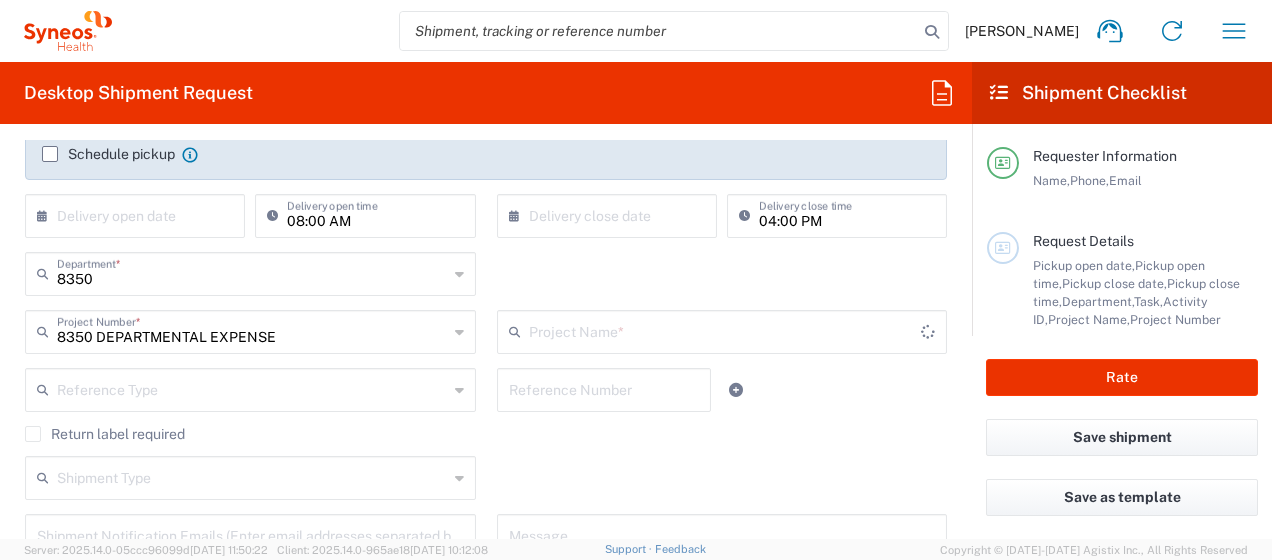 type on "8350 DEPARTMENTAL EXPENSE" 